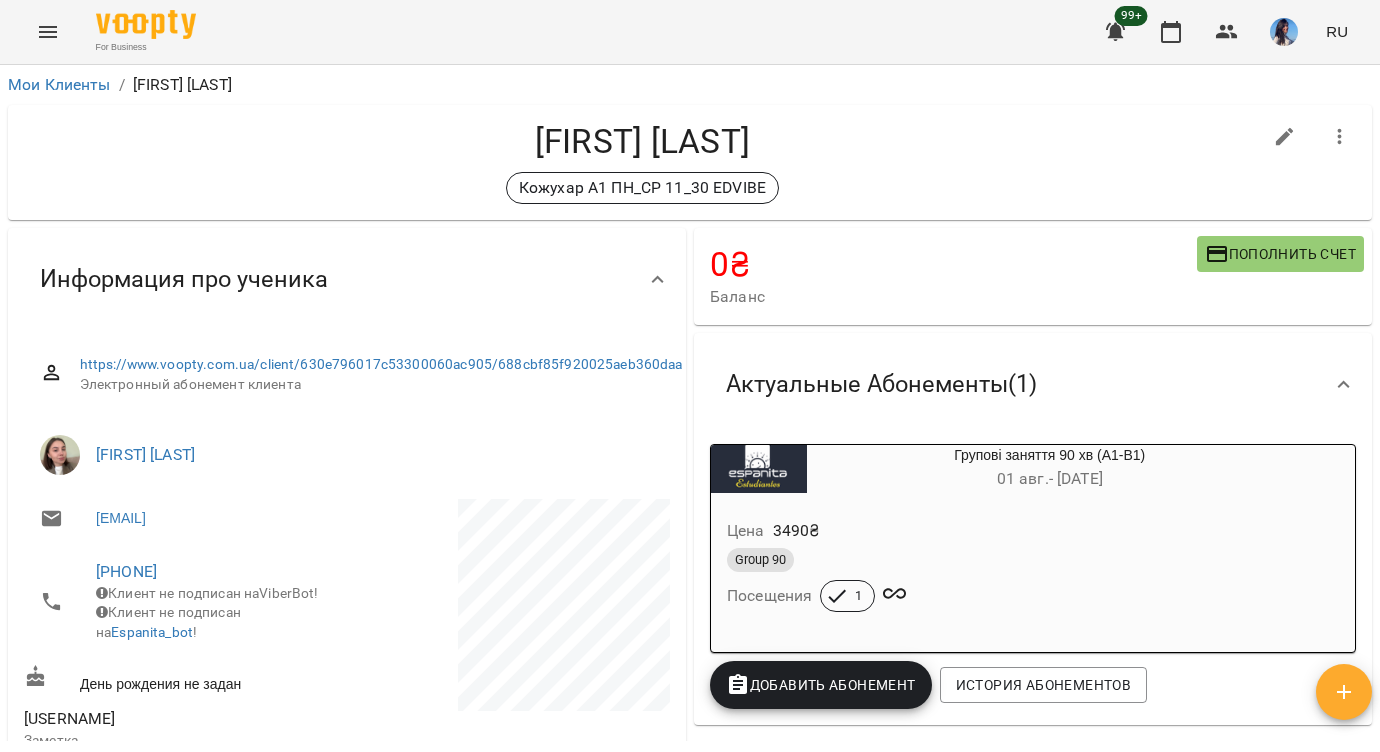 scroll, scrollTop: 0, scrollLeft: 0, axis: both 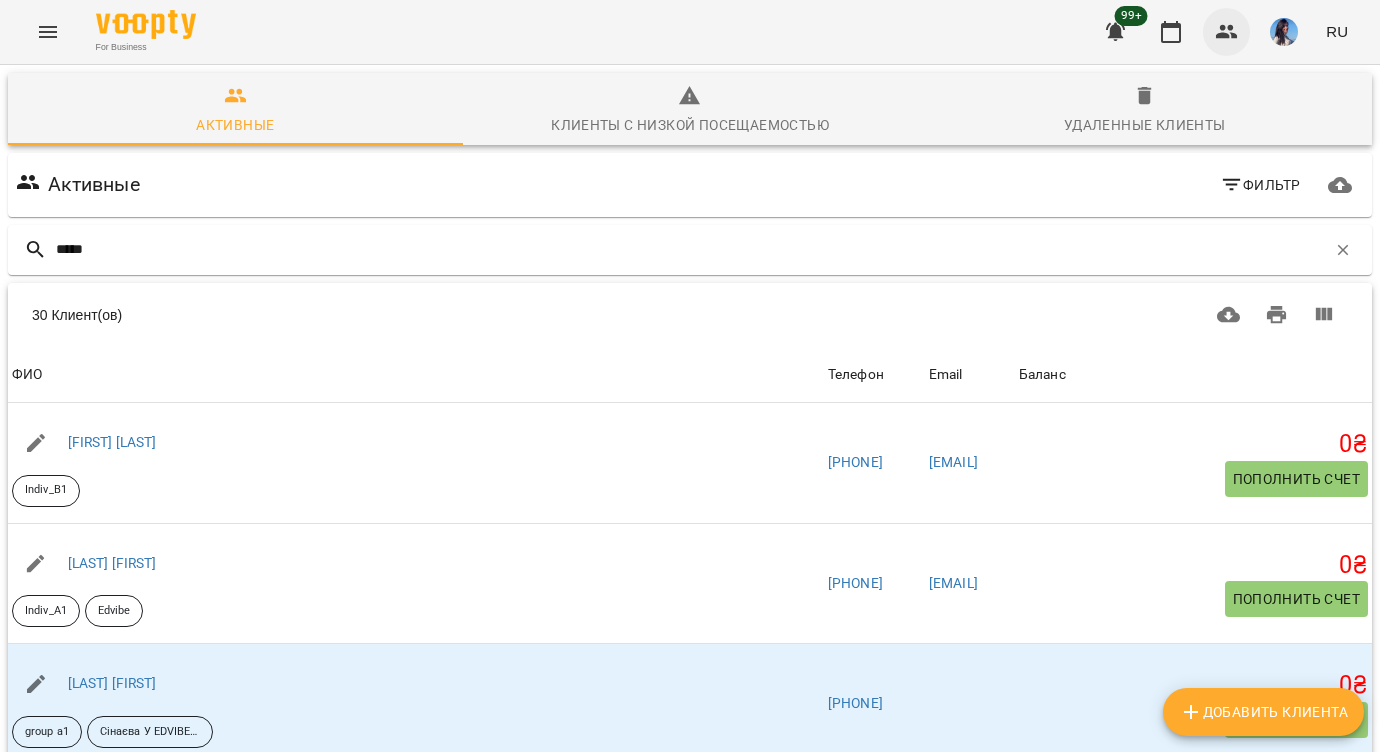 type on "******" 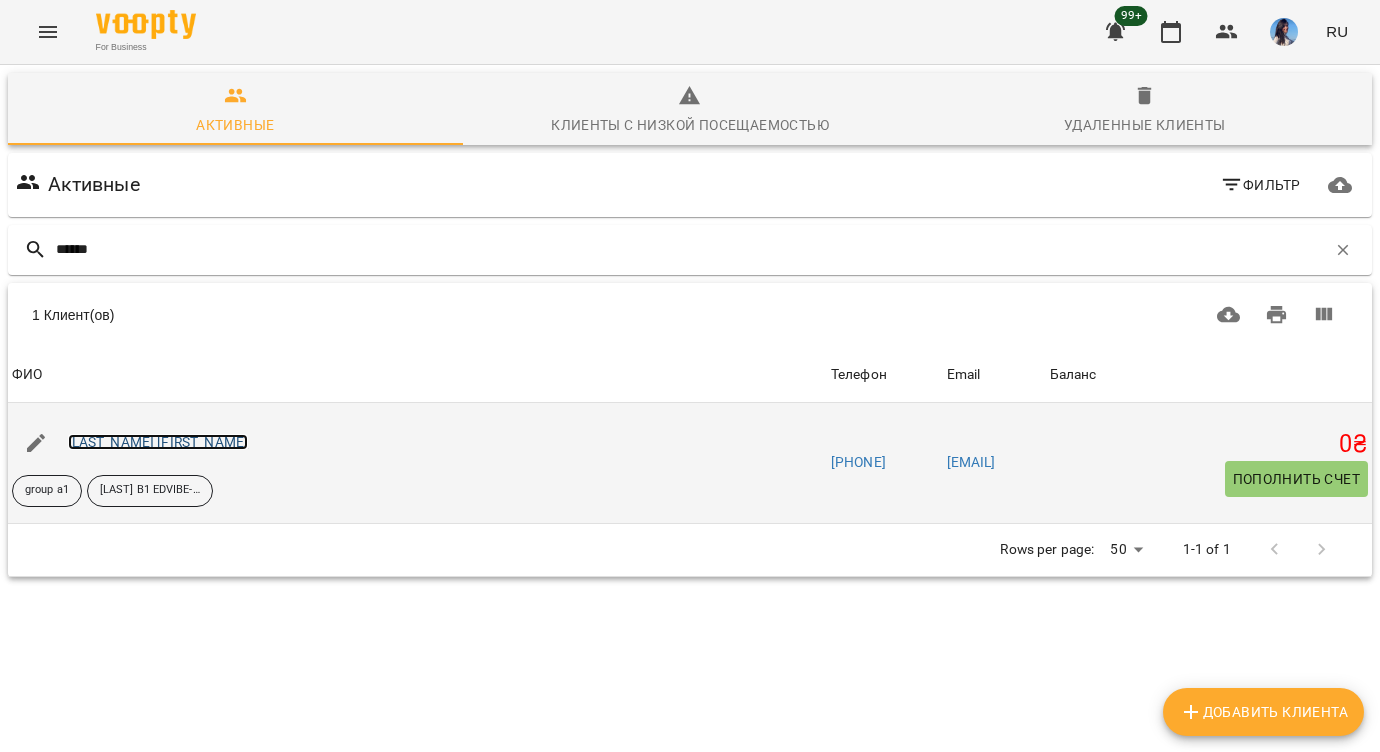click on "[LAST_NAME] [FIRST_NAME]" at bounding box center [158, 442] 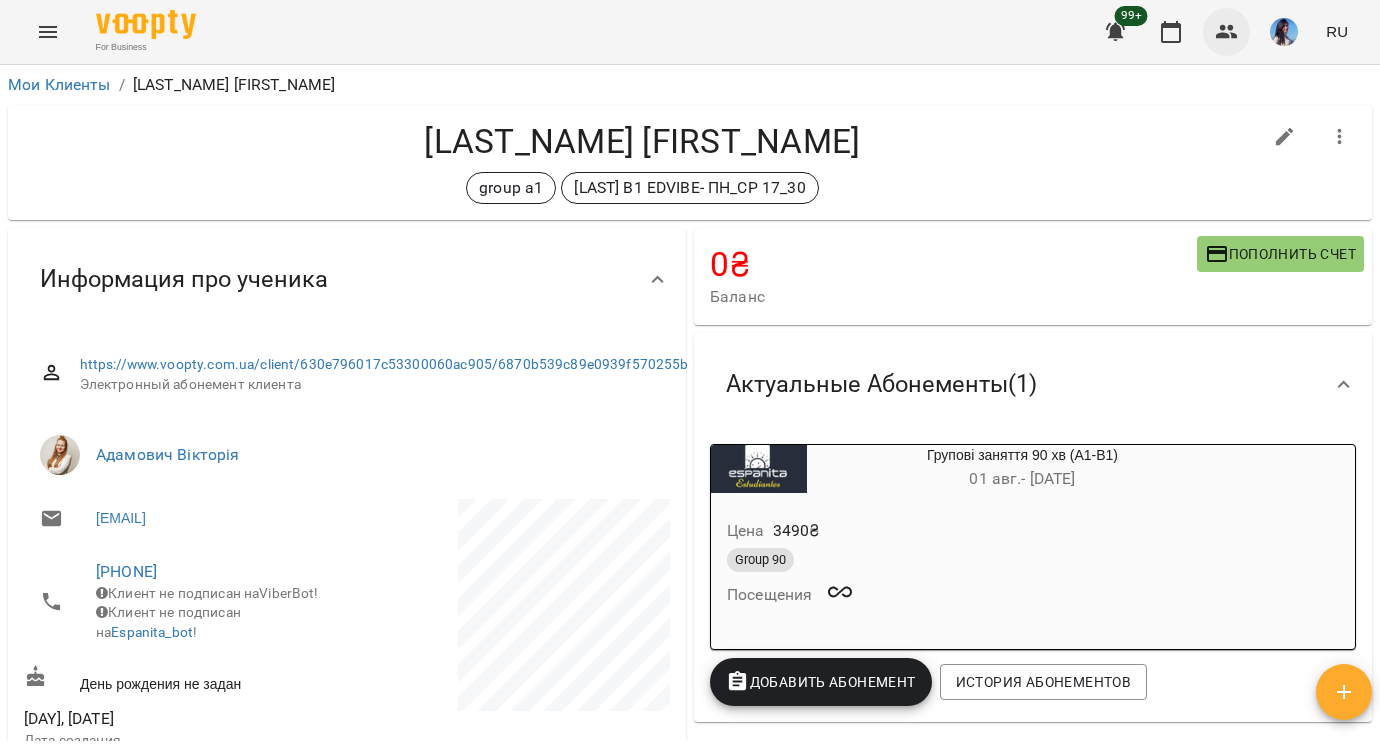 click 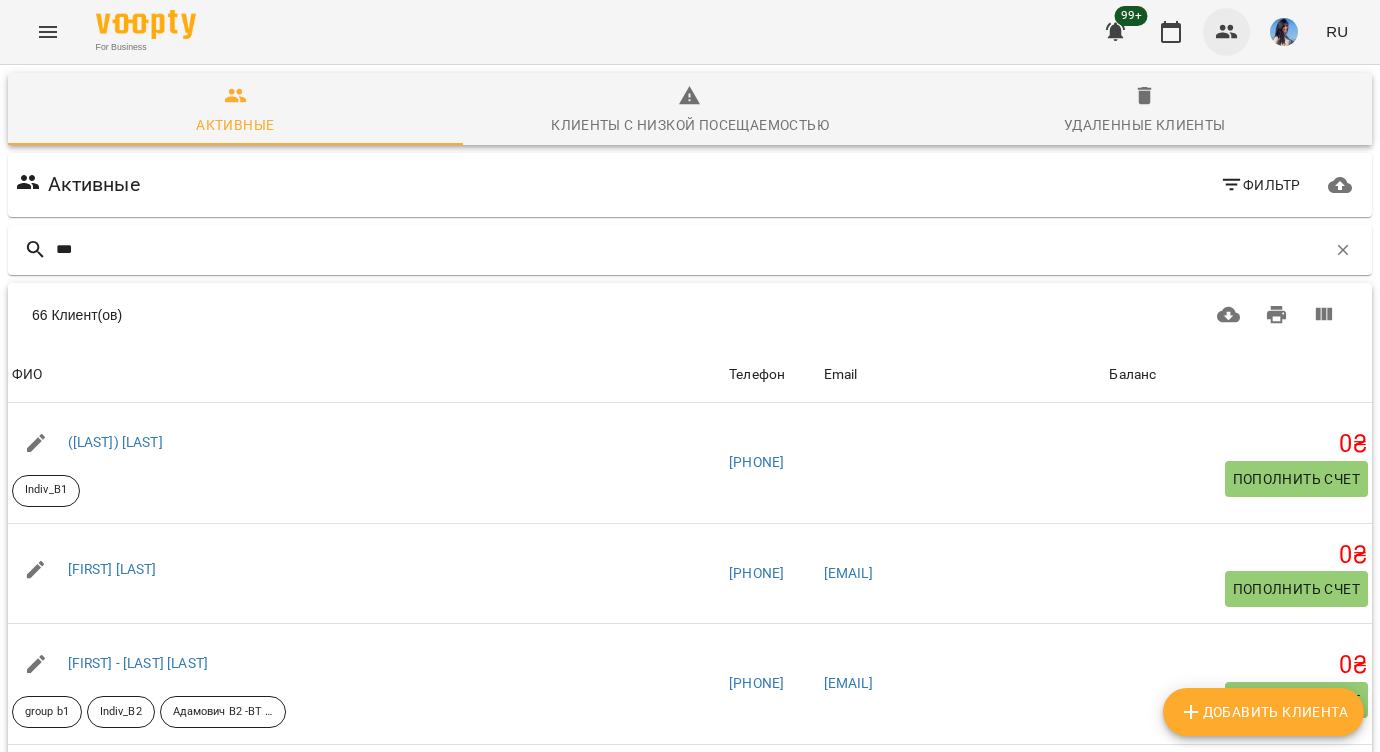 type on "****" 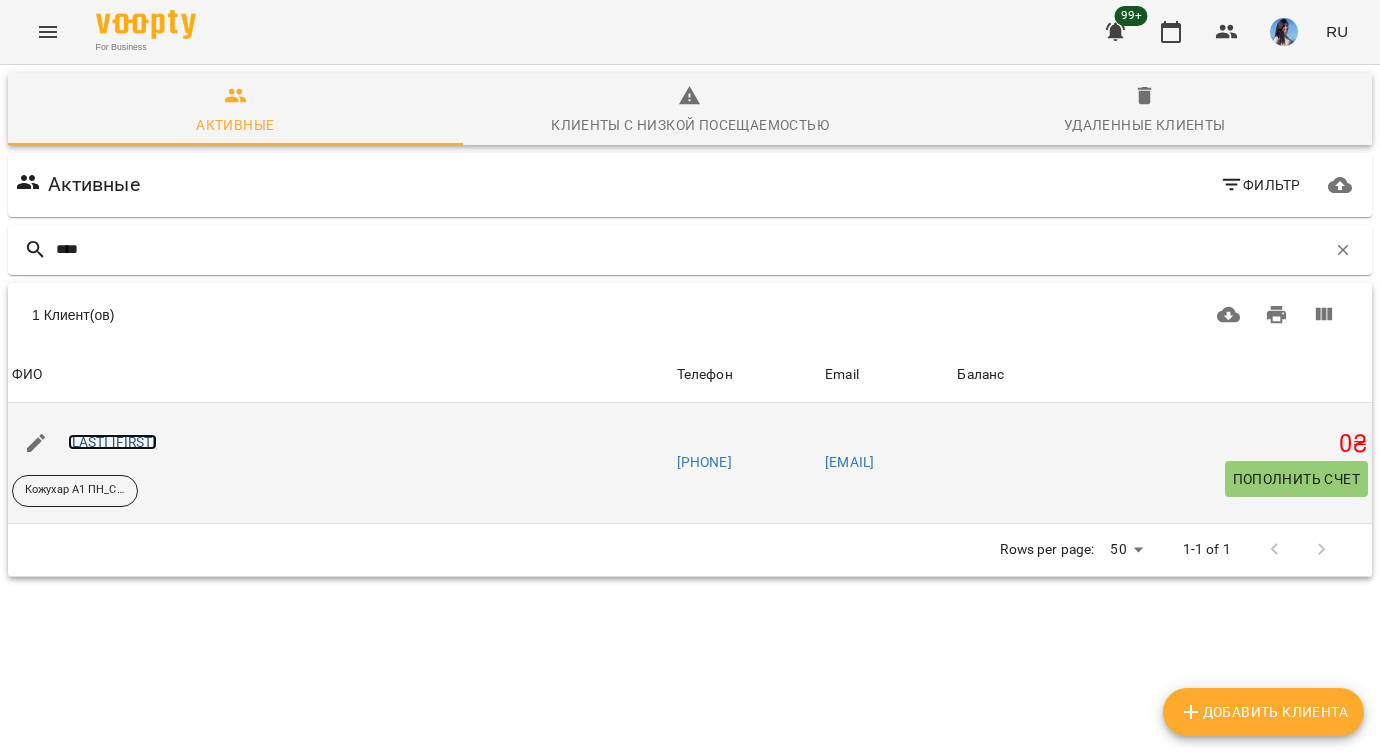 click on "[LAST] [FIRST]" at bounding box center [112, 442] 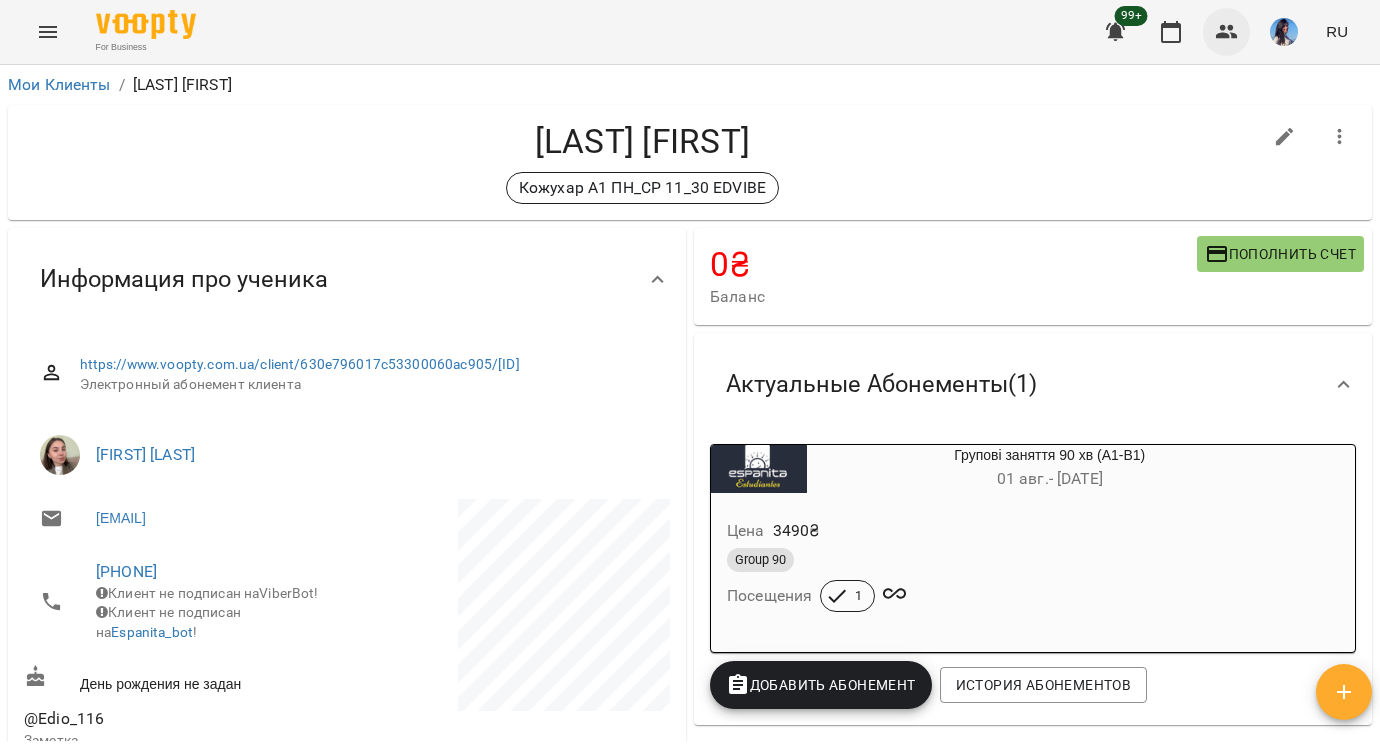 click 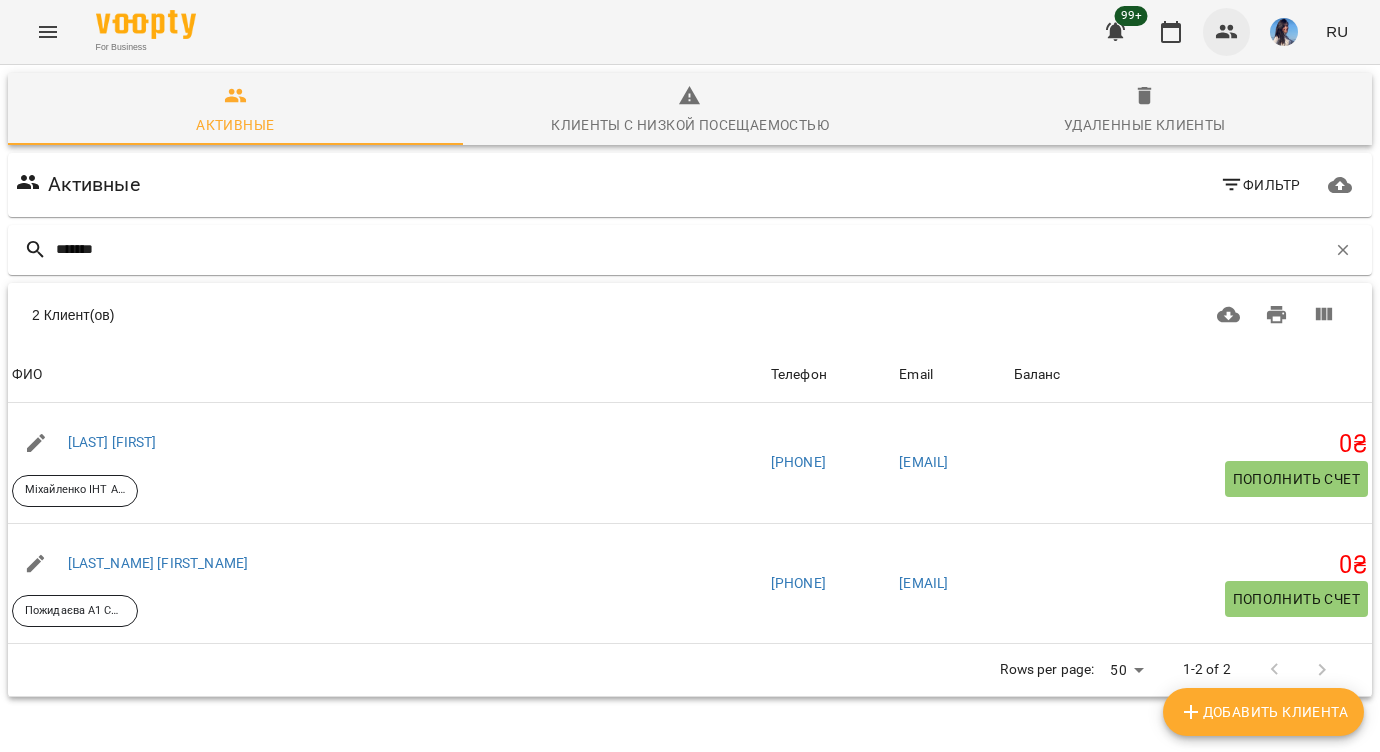 type on "********" 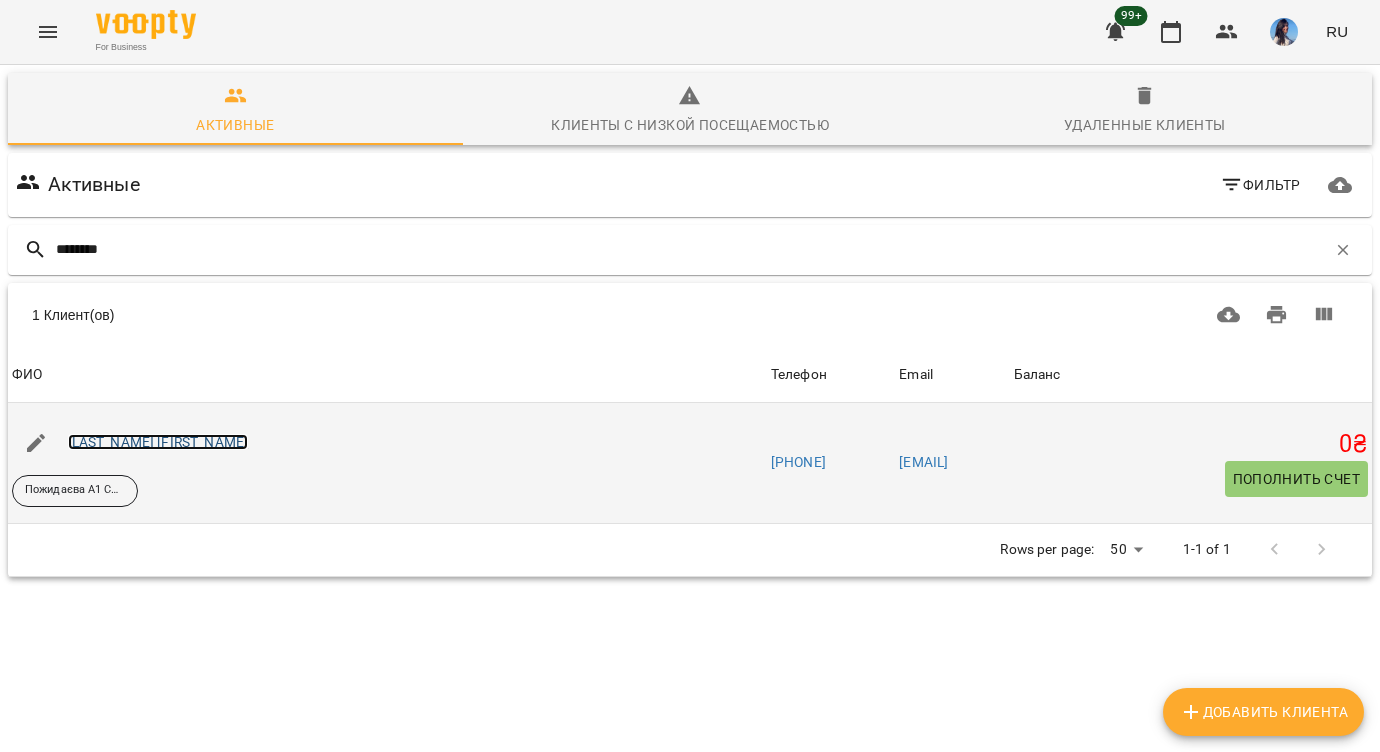 click on "[LAST_NAME] [FIRST_NAME]" at bounding box center (158, 442) 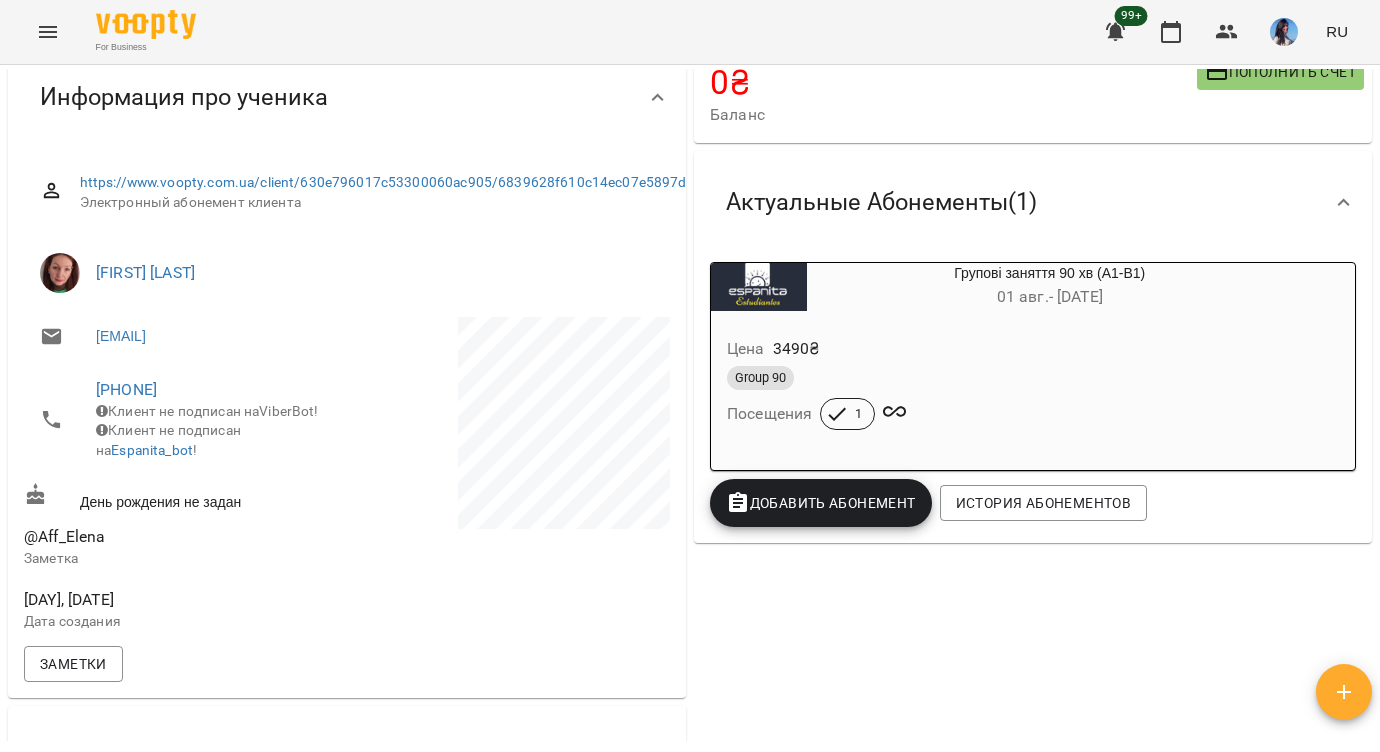 scroll, scrollTop: 0, scrollLeft: 0, axis: both 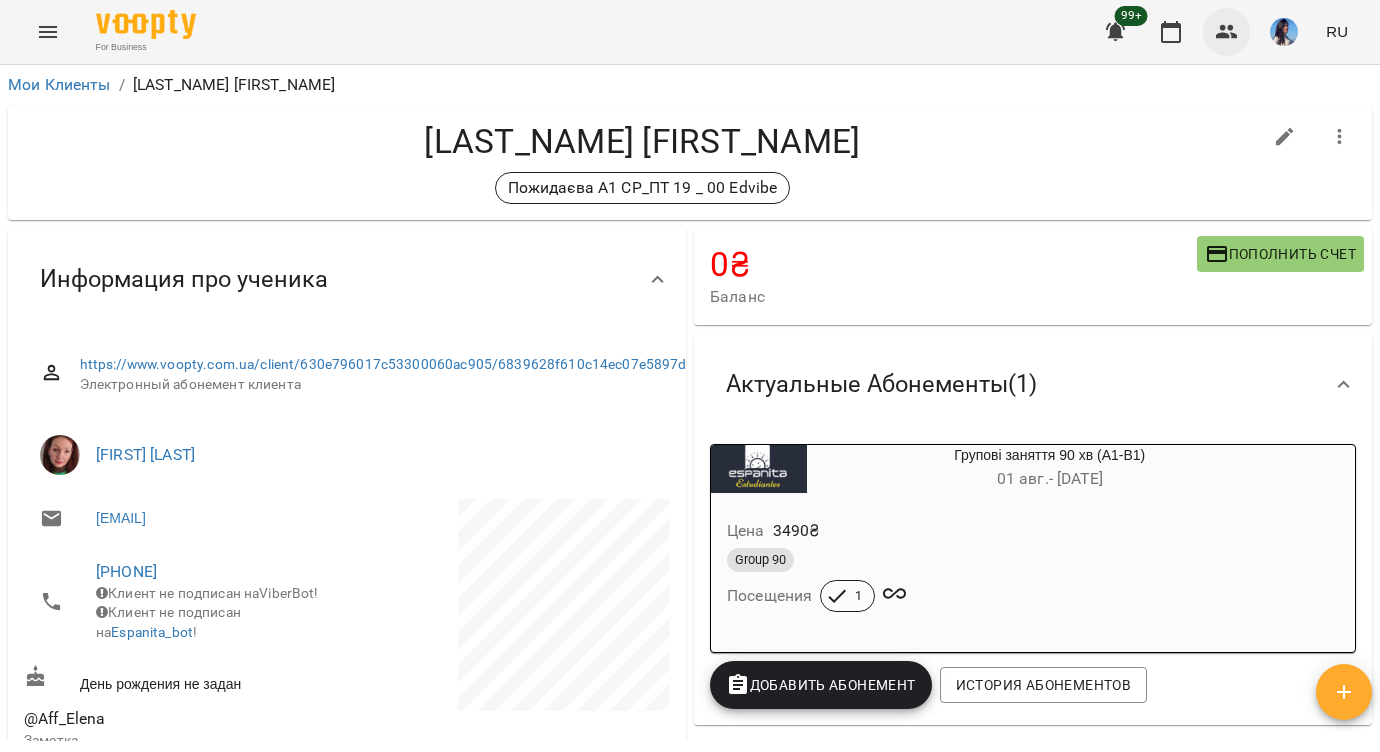 click 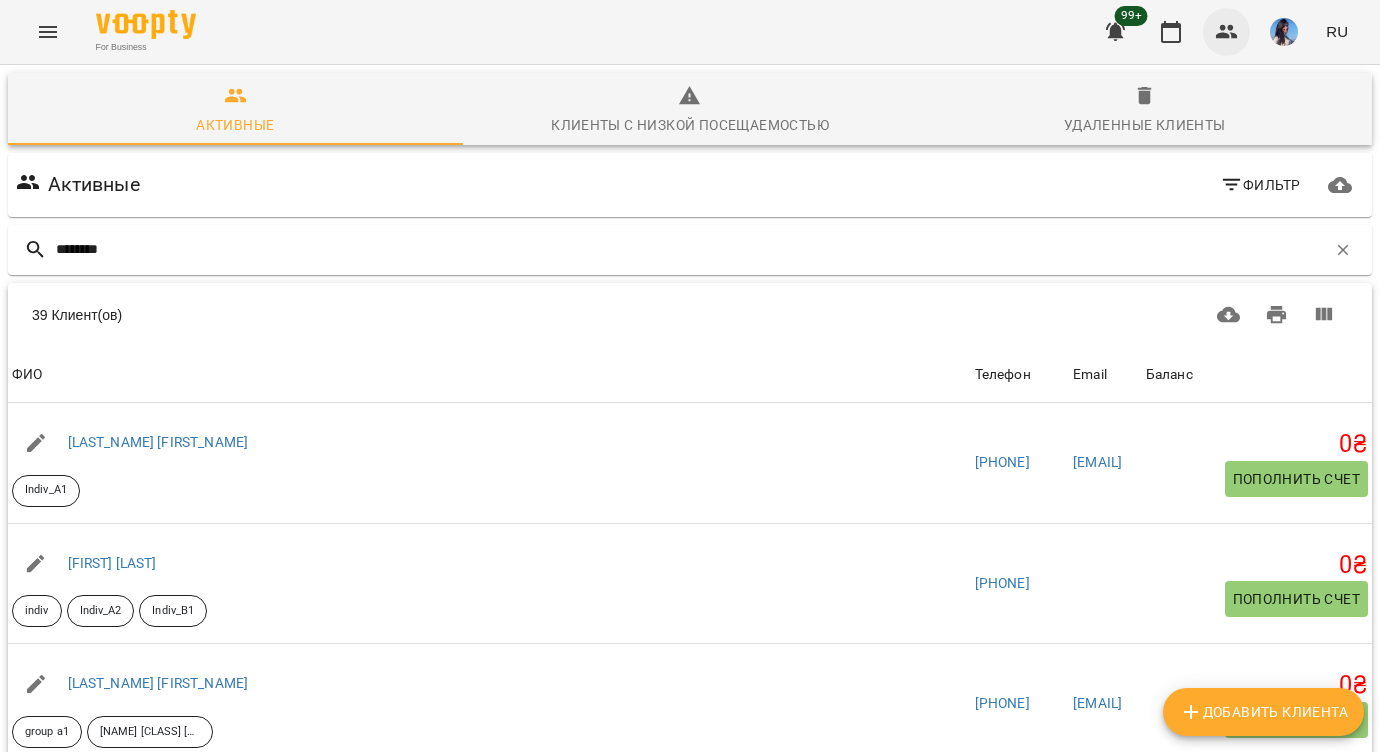 type on "*********" 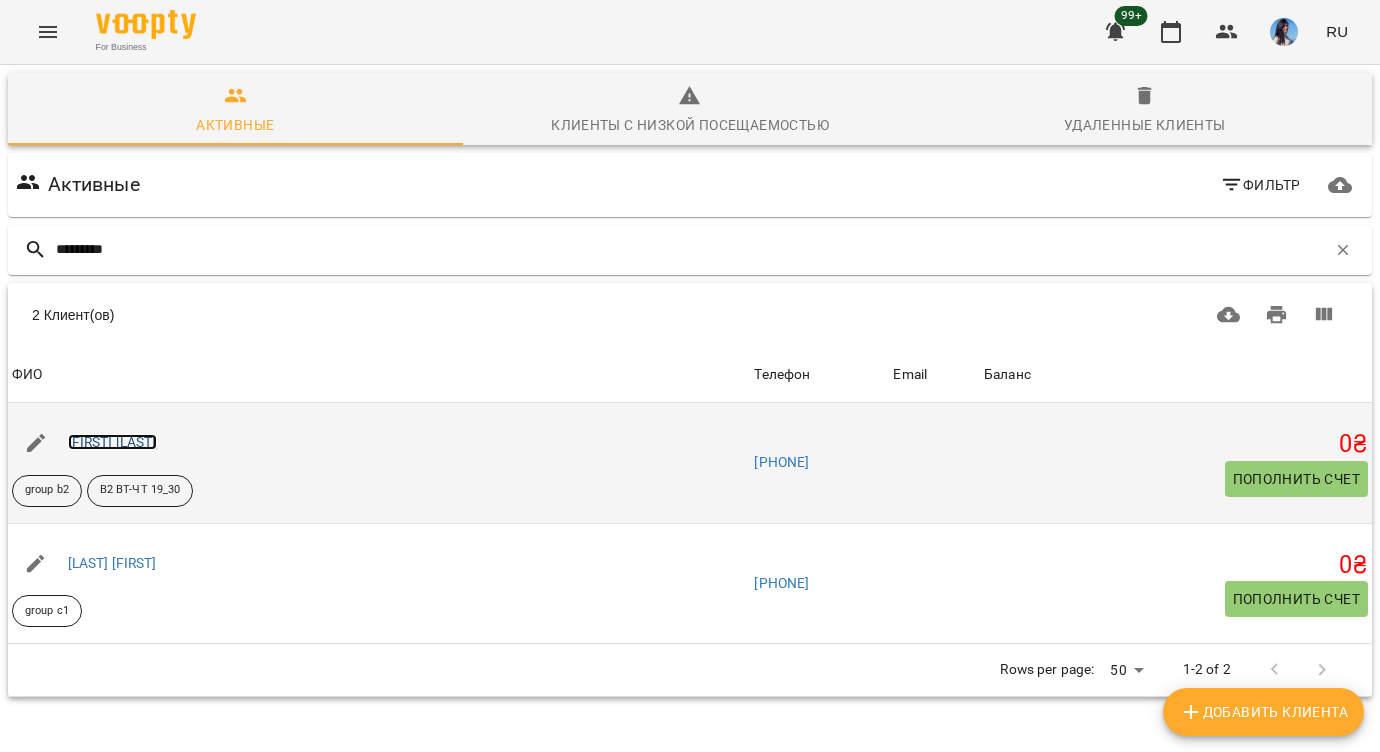 click on "[FIRST] [LAST]" at bounding box center [112, 442] 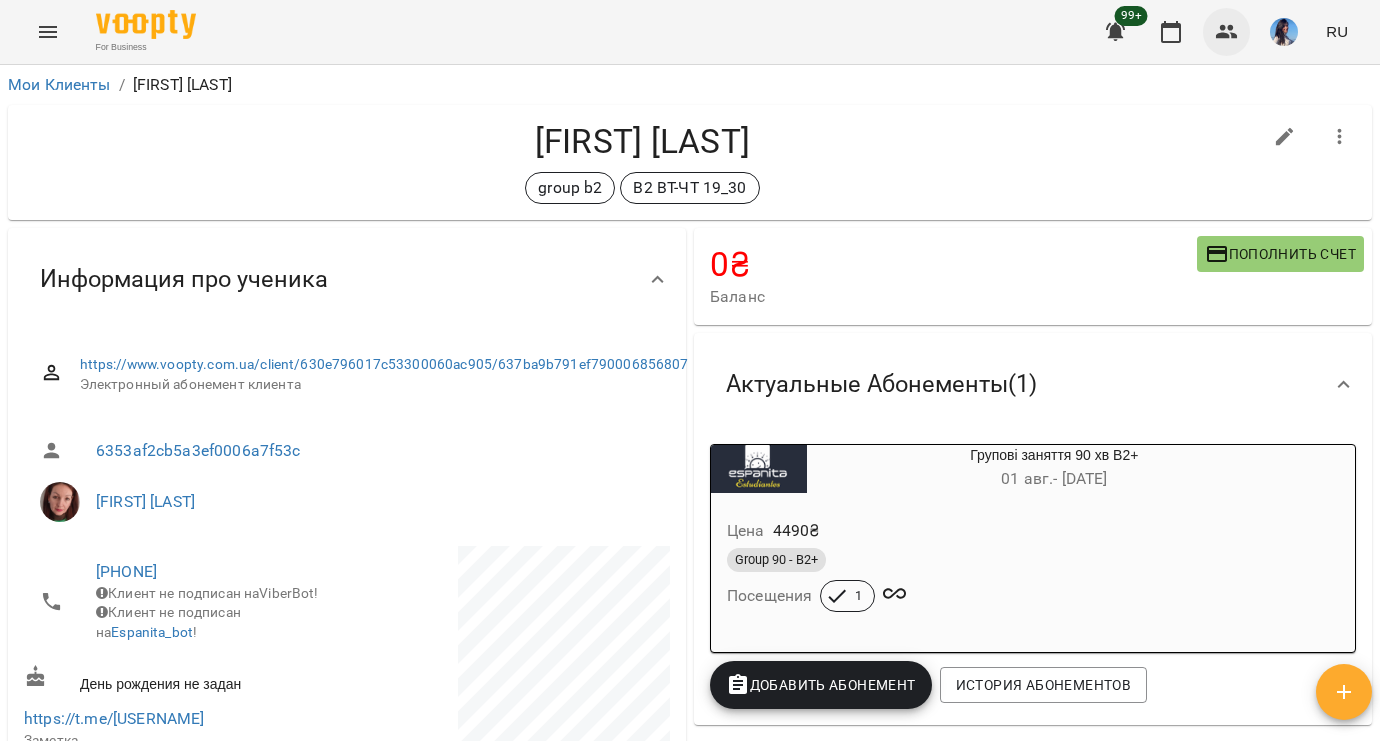 click 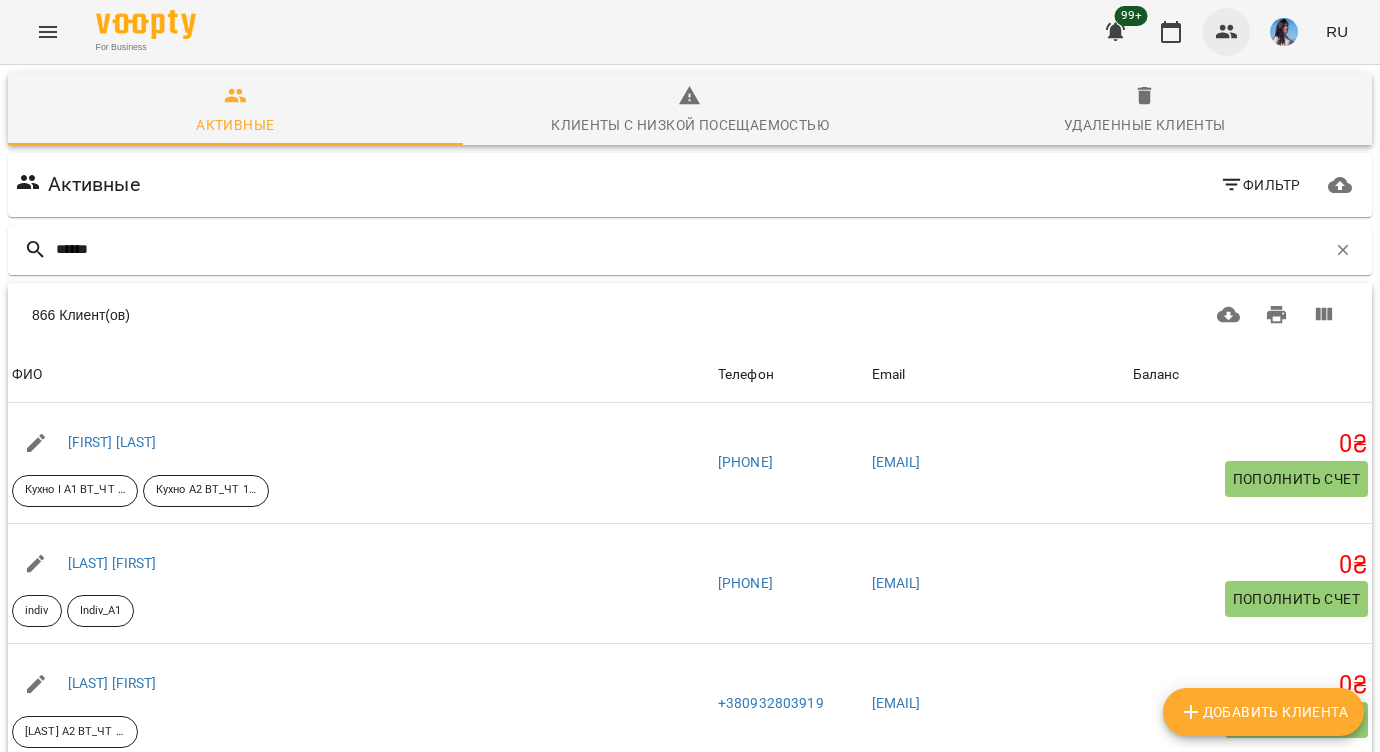 type on "*******" 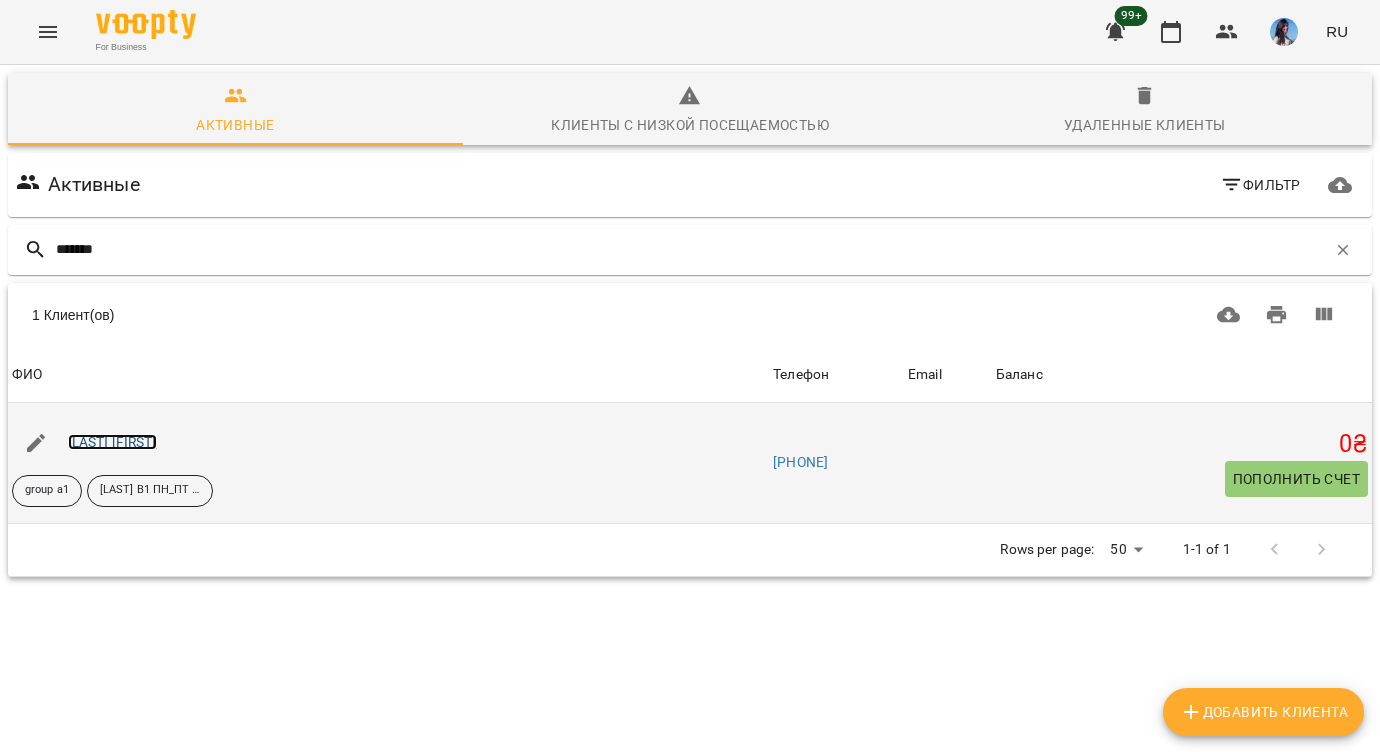 click on "[LAST] [FIRST]" at bounding box center [112, 442] 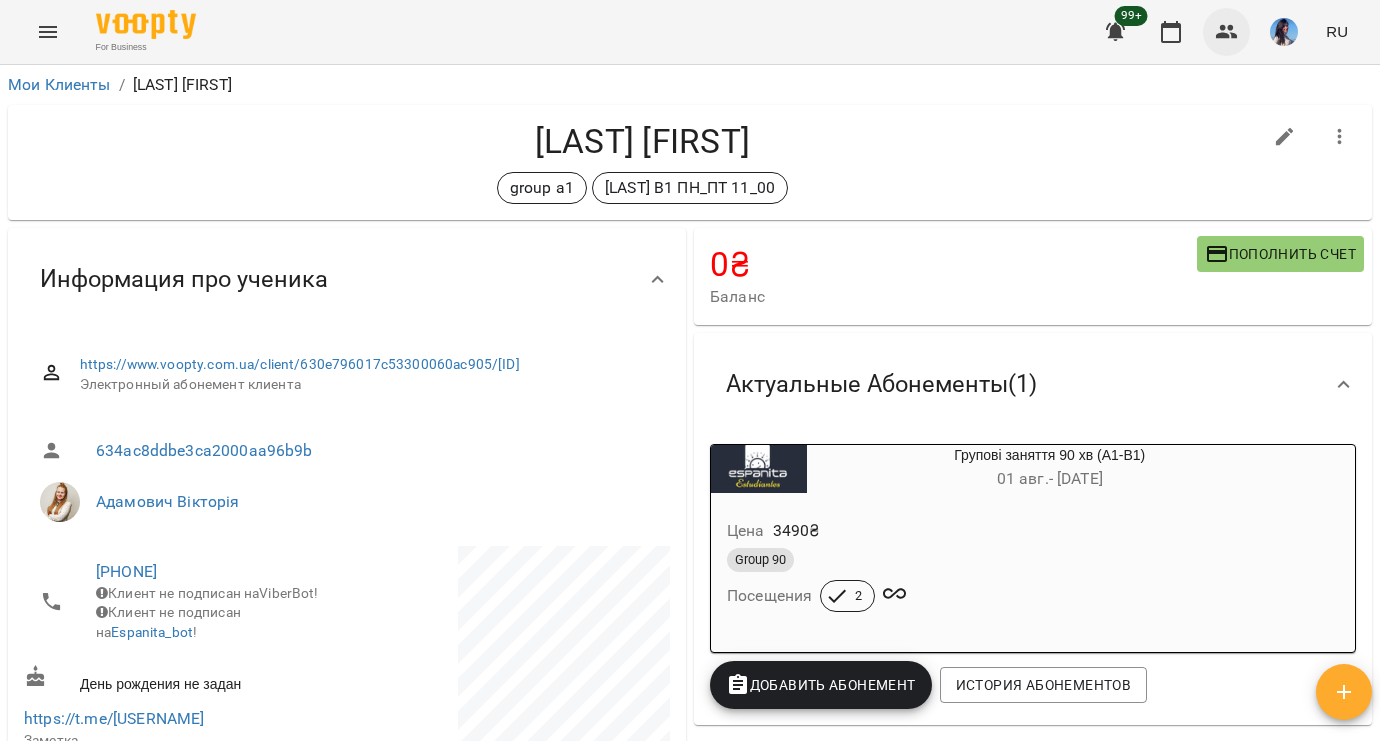 click at bounding box center (1227, 32) 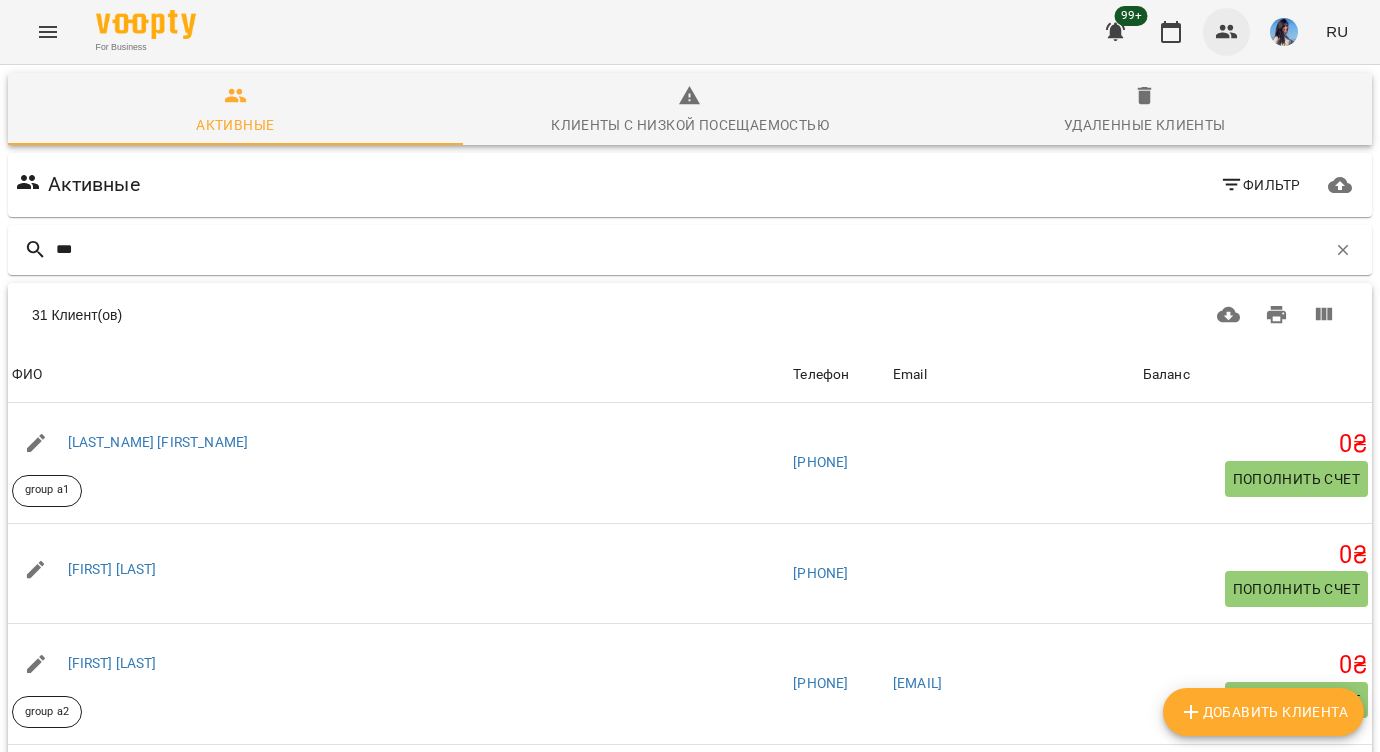 type on "****" 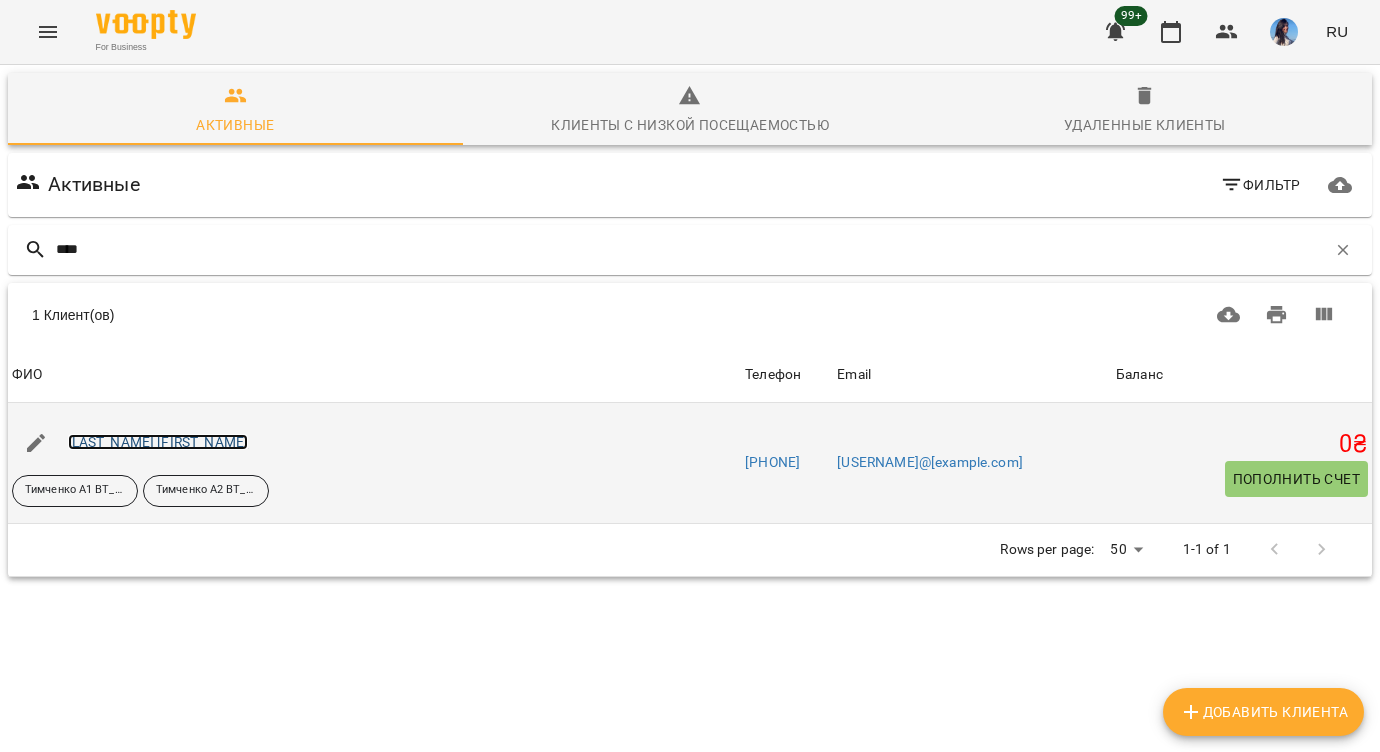 click on "[LAST_NAME] [FIRST_NAME]" at bounding box center [158, 442] 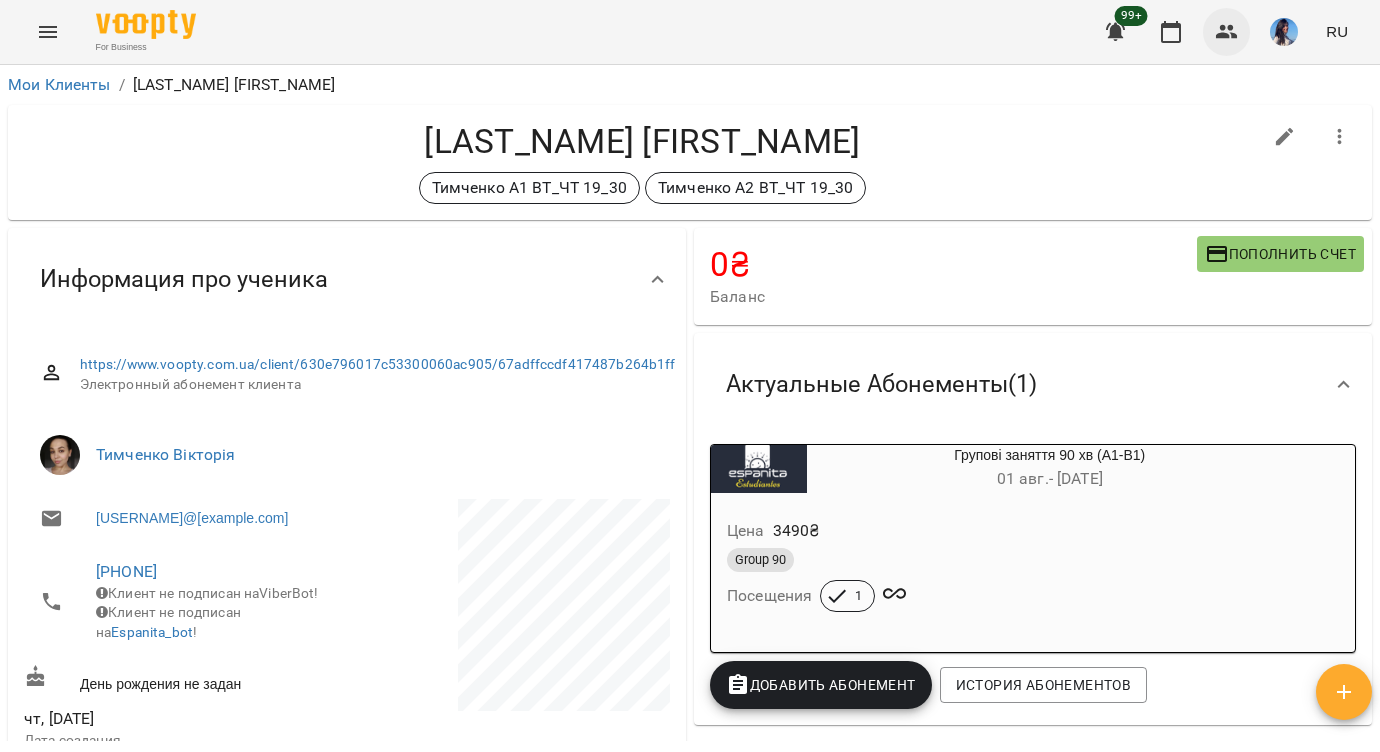 click 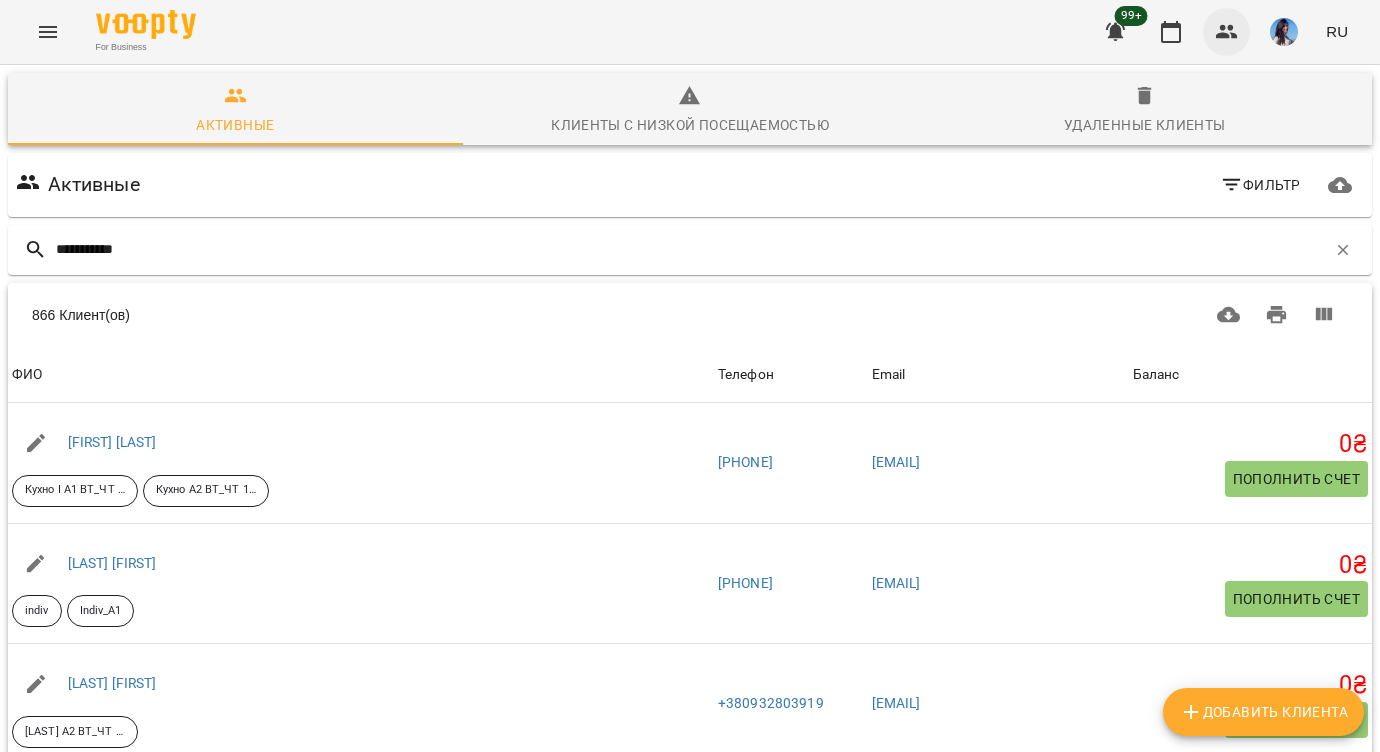 type on "**********" 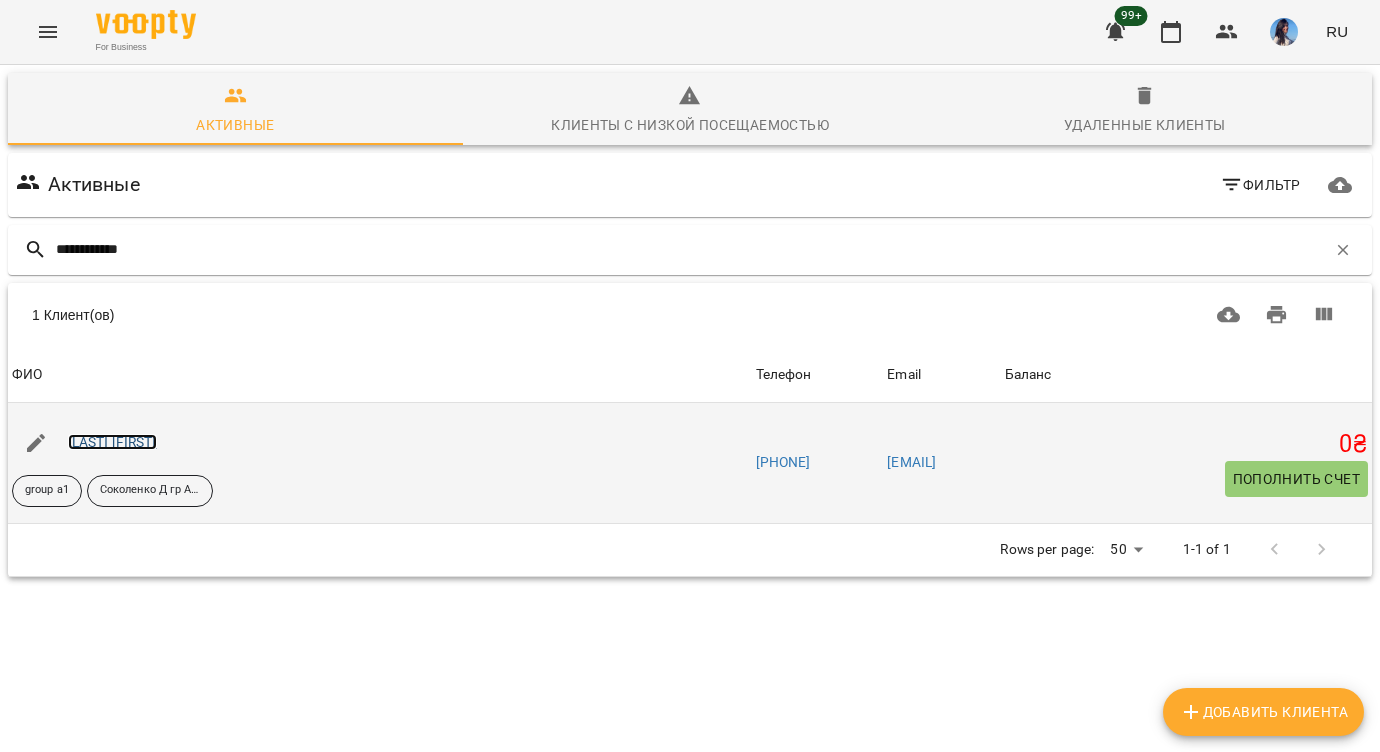 click on "[LAST] [FIRST]" at bounding box center (112, 442) 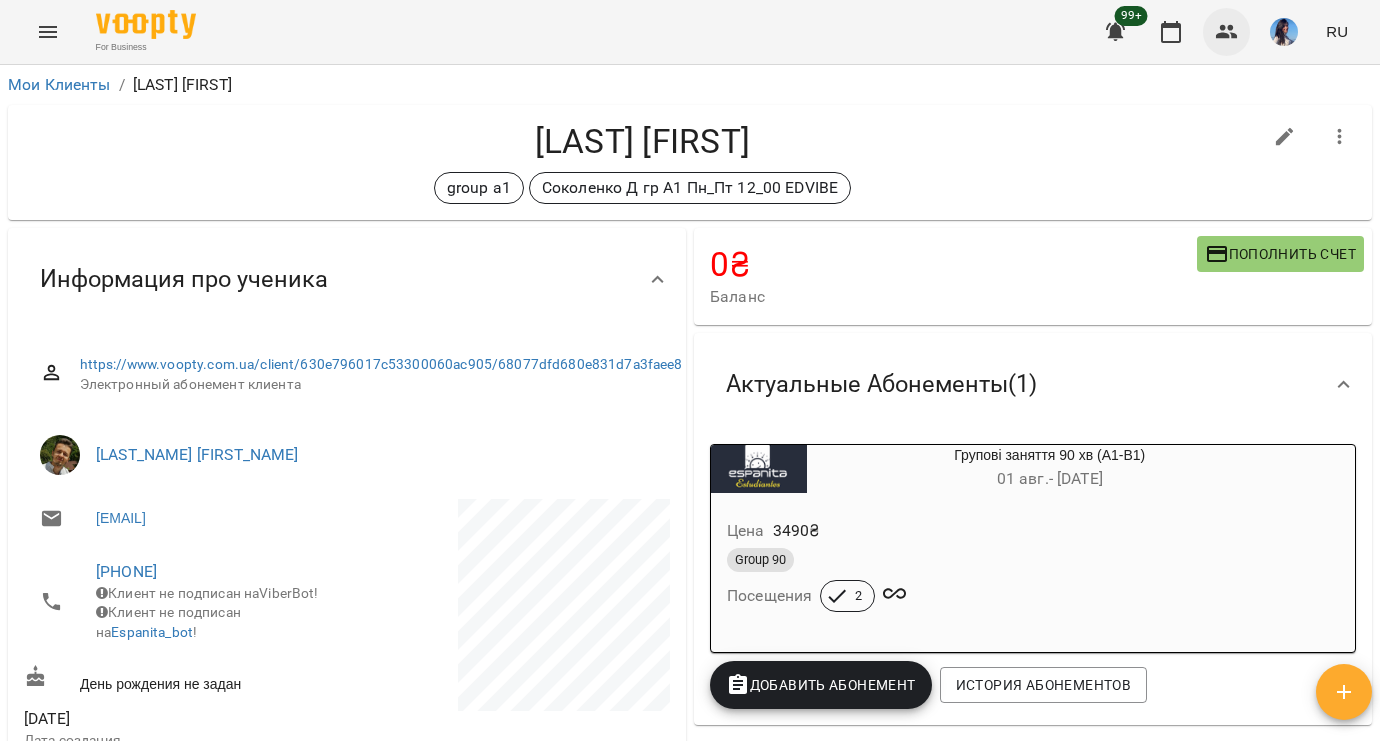 click 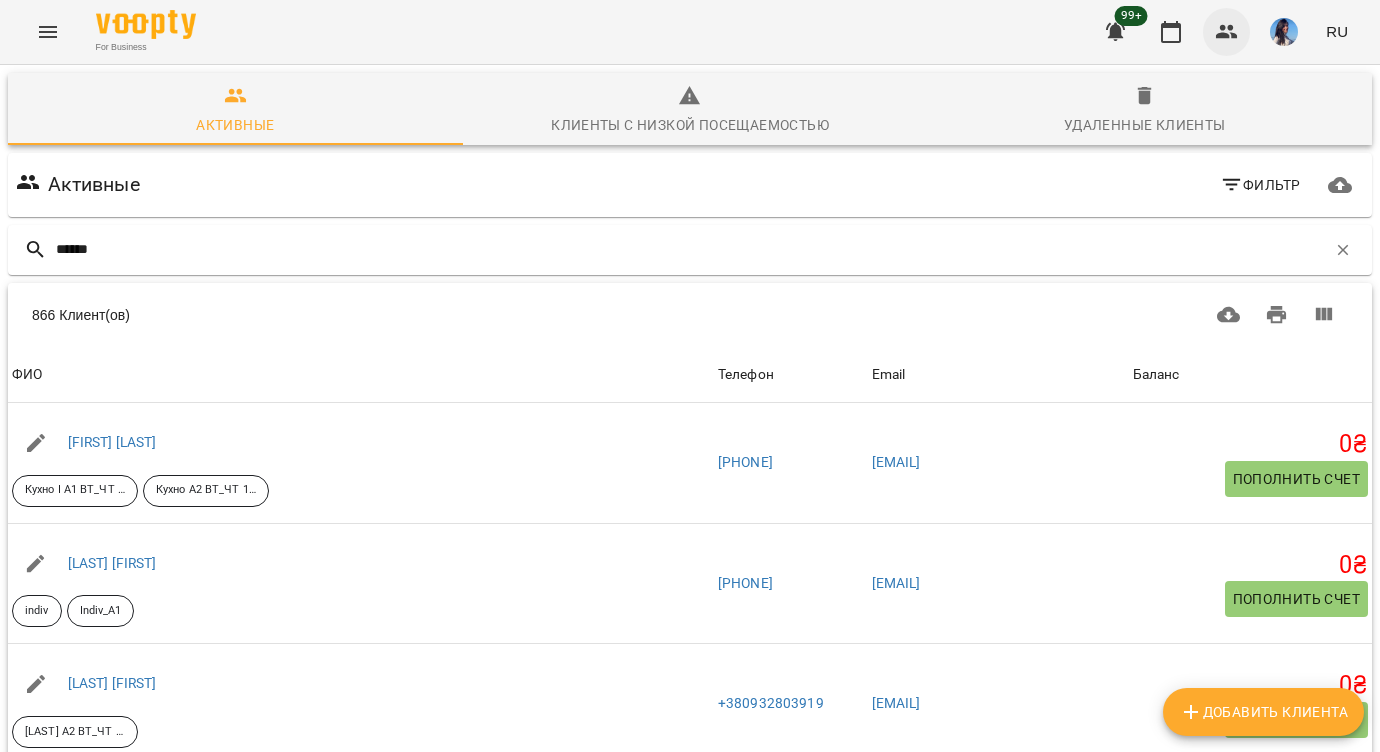 type on "*******" 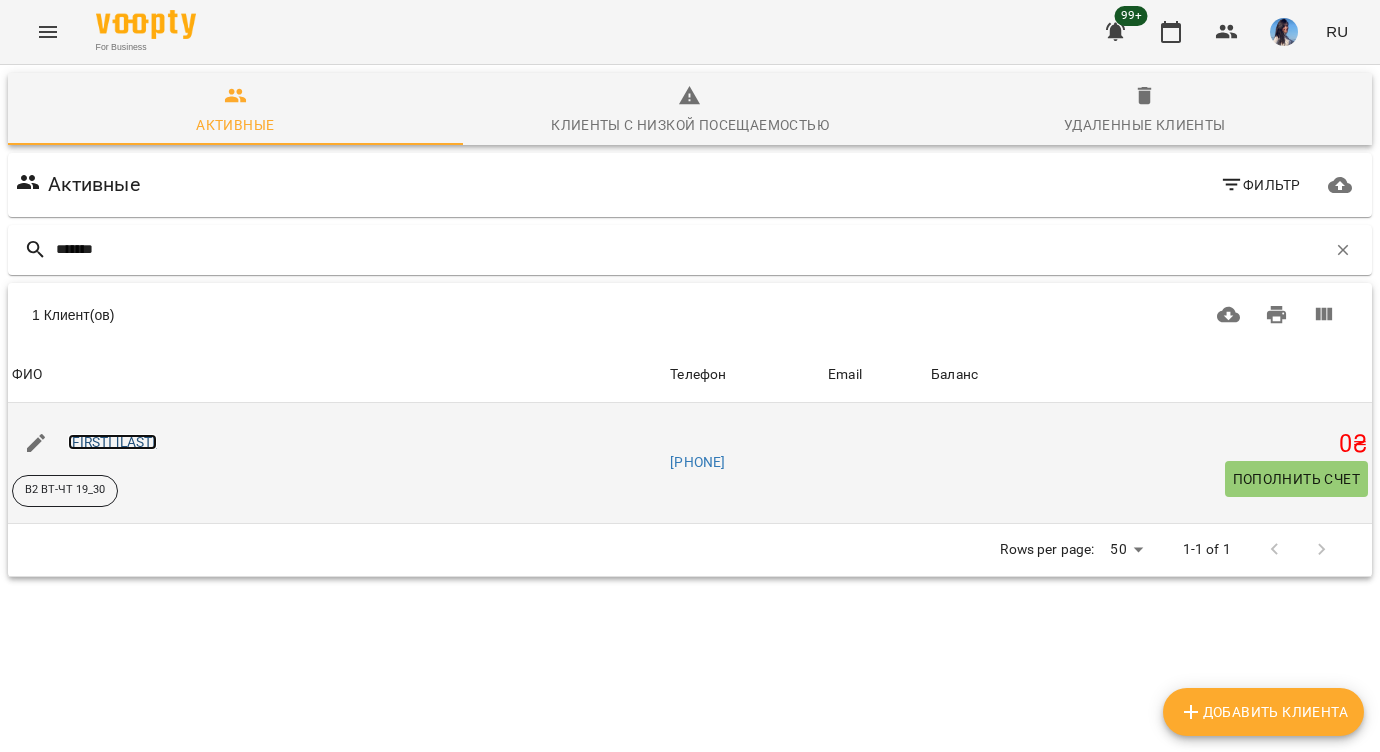 click on "[FIRST] [LAST]" at bounding box center (112, 442) 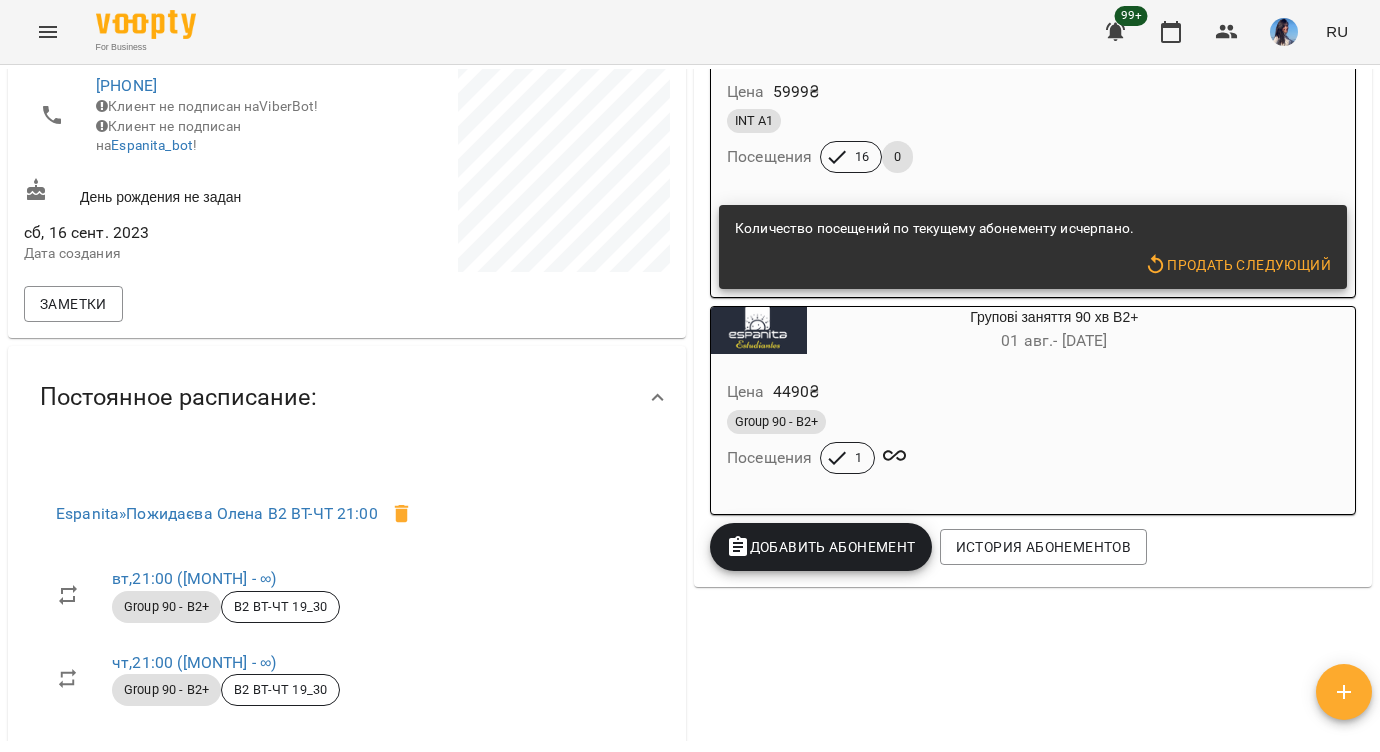 scroll, scrollTop: 0, scrollLeft: 0, axis: both 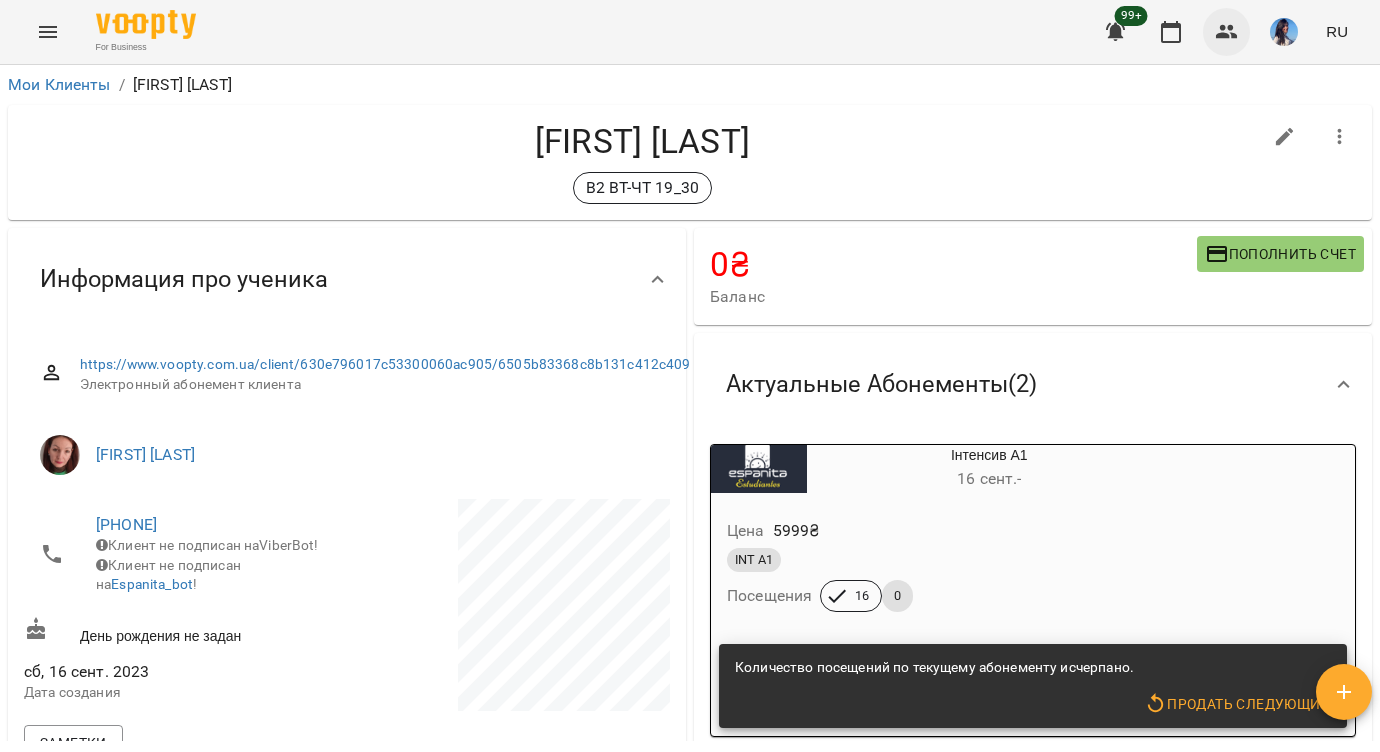 click 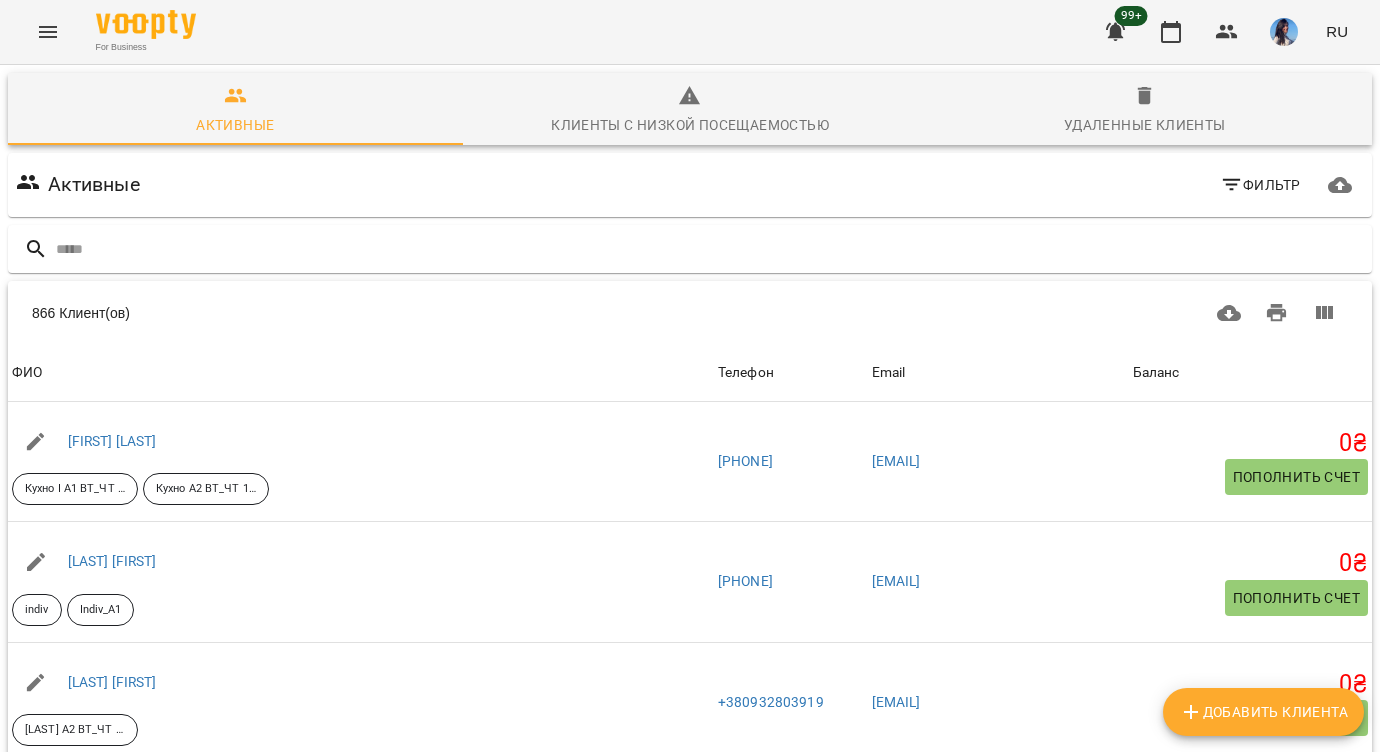 click 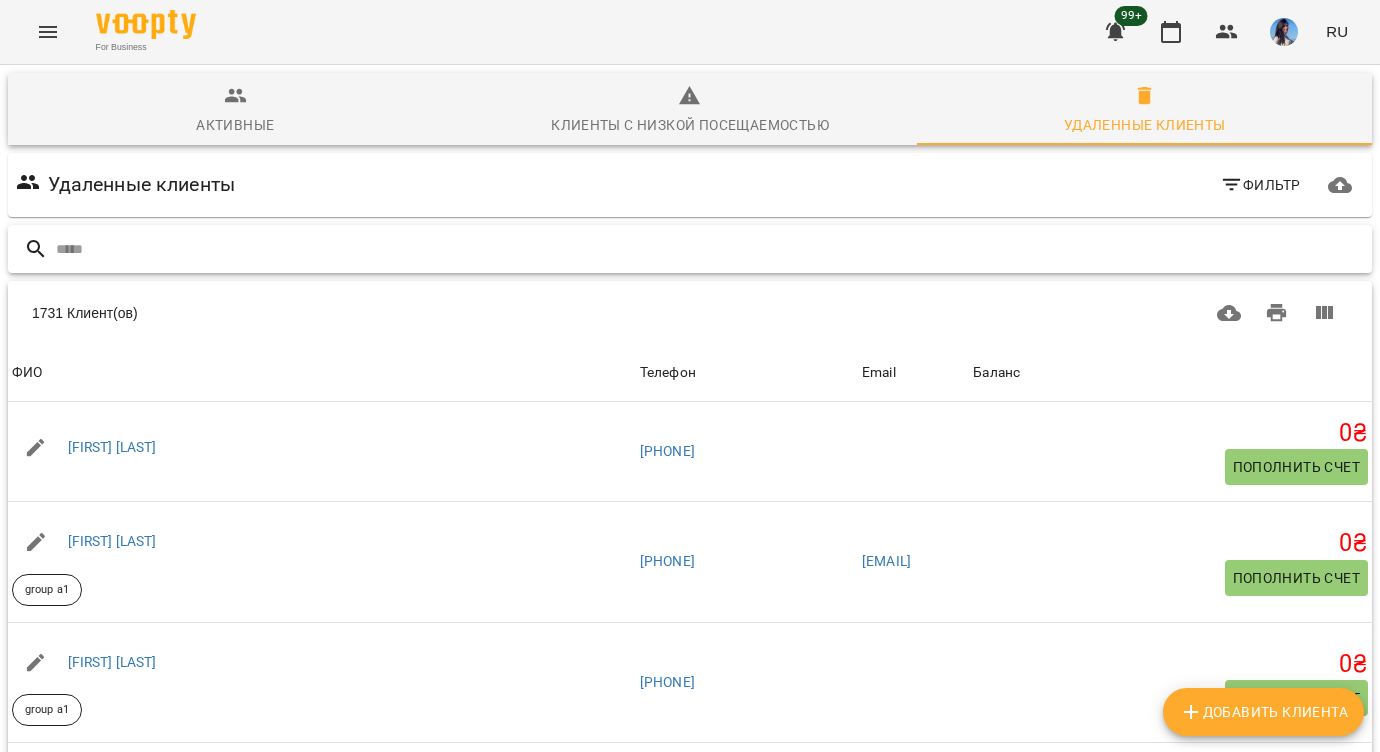 click at bounding box center (710, 249) 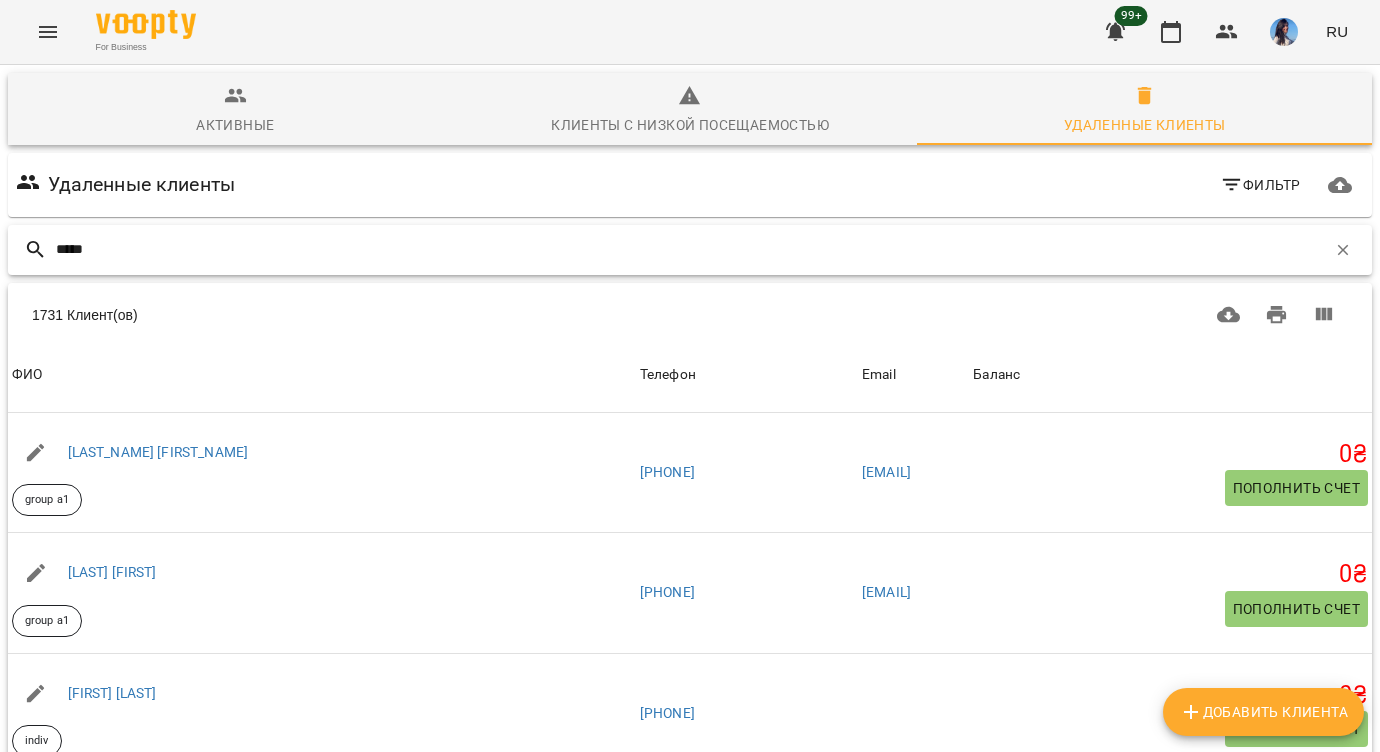 scroll, scrollTop: 351, scrollLeft: 0, axis: vertical 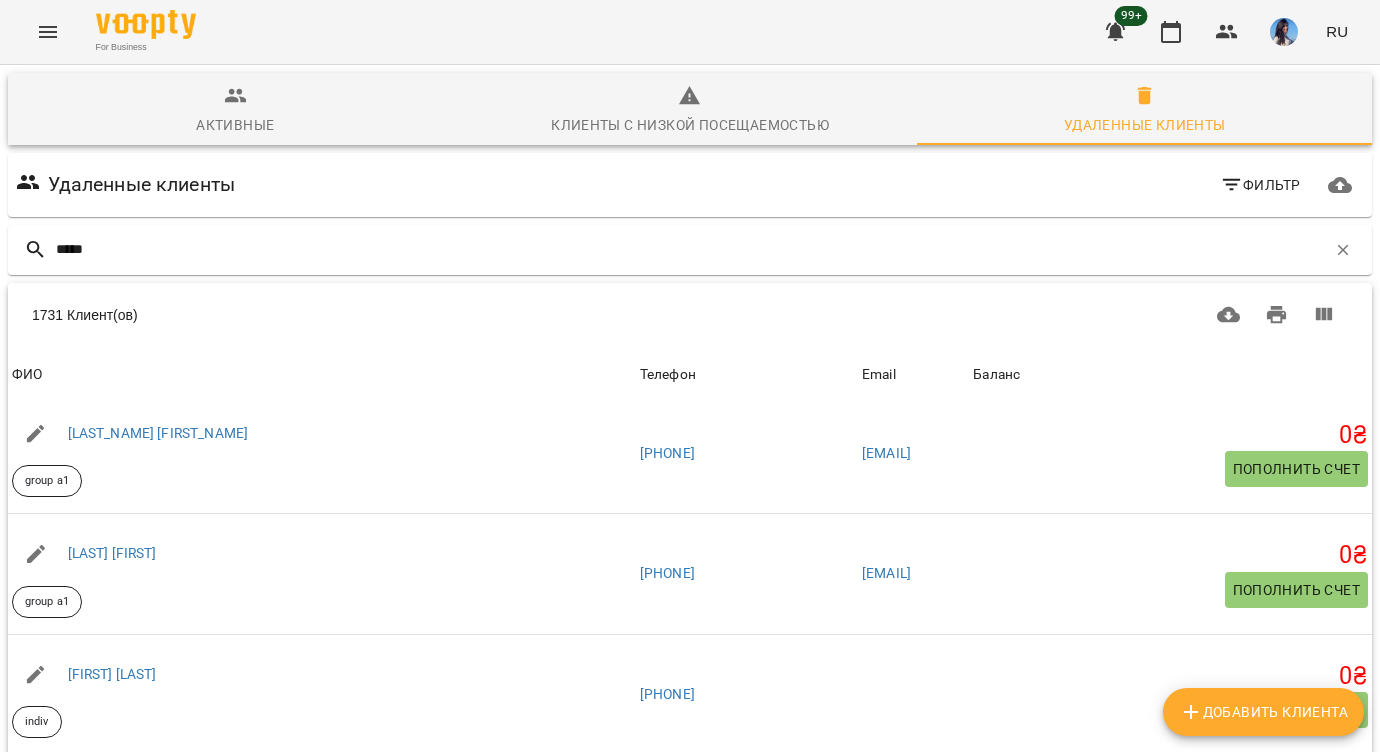 click on "Удаленные клиенты" at bounding box center (1144, 111) 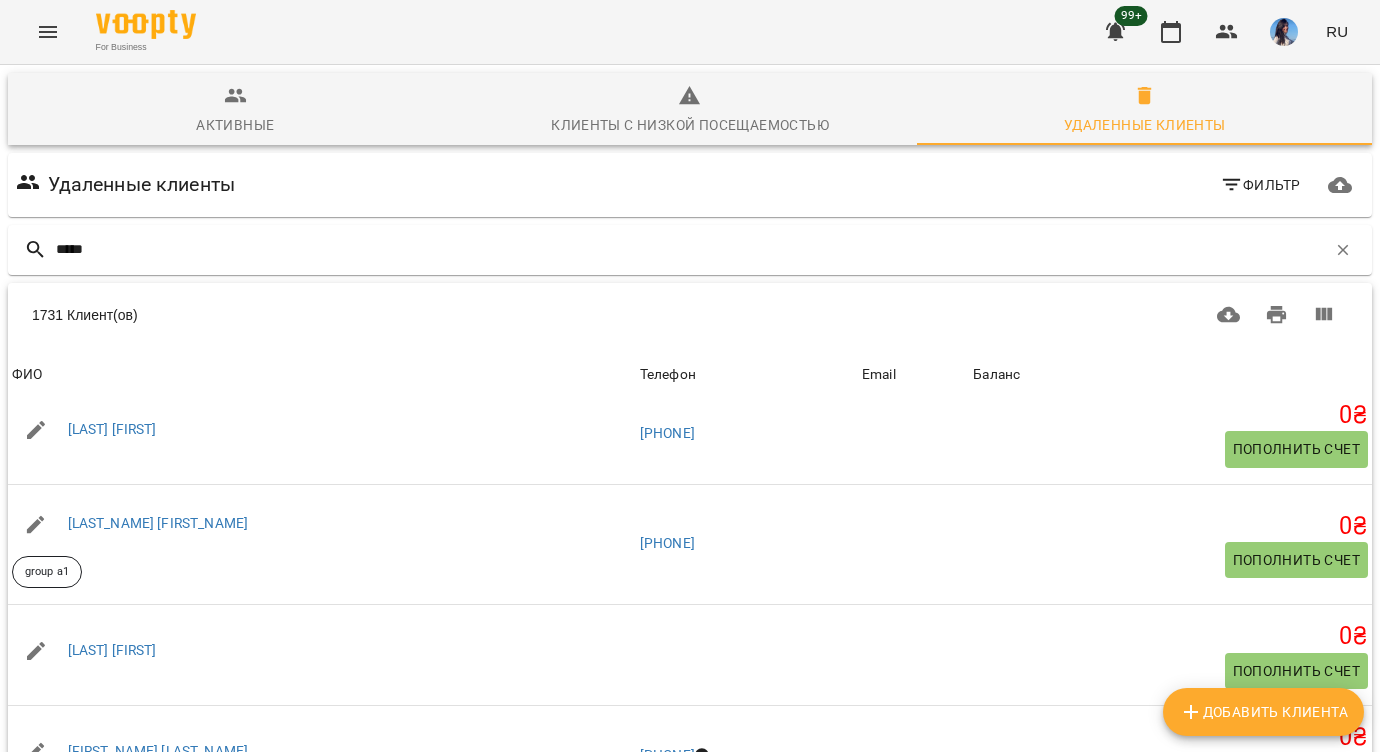 scroll, scrollTop: 829, scrollLeft: 0, axis: vertical 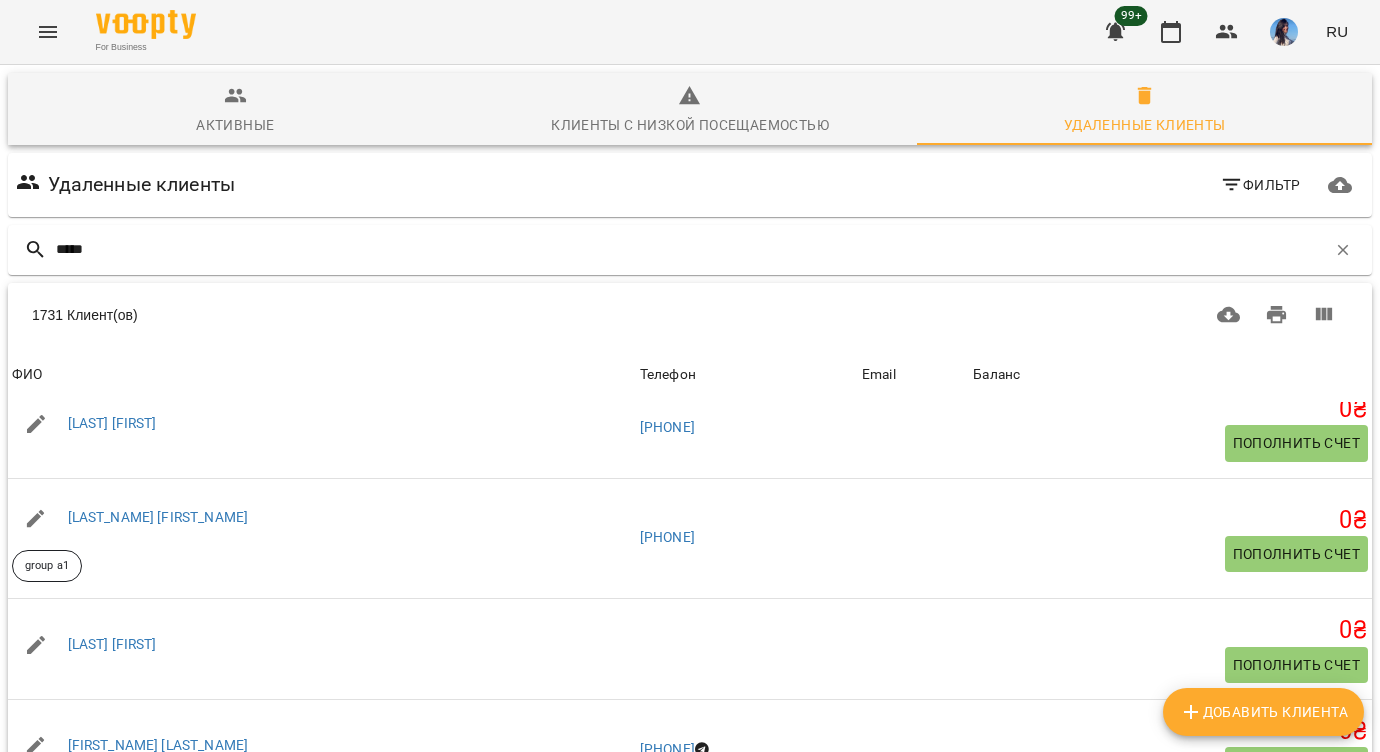 click on "Активные" at bounding box center (235, 111) 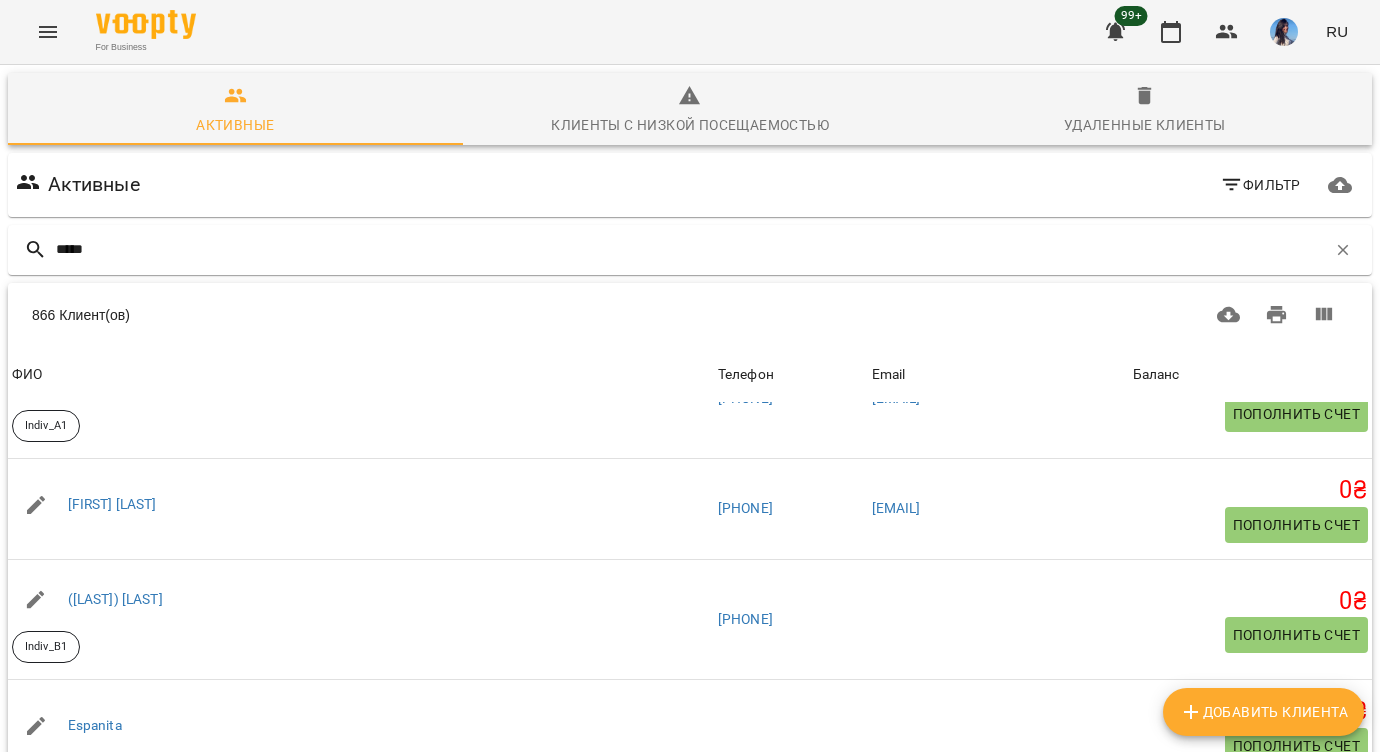 scroll, scrollTop: 429, scrollLeft: 0, axis: vertical 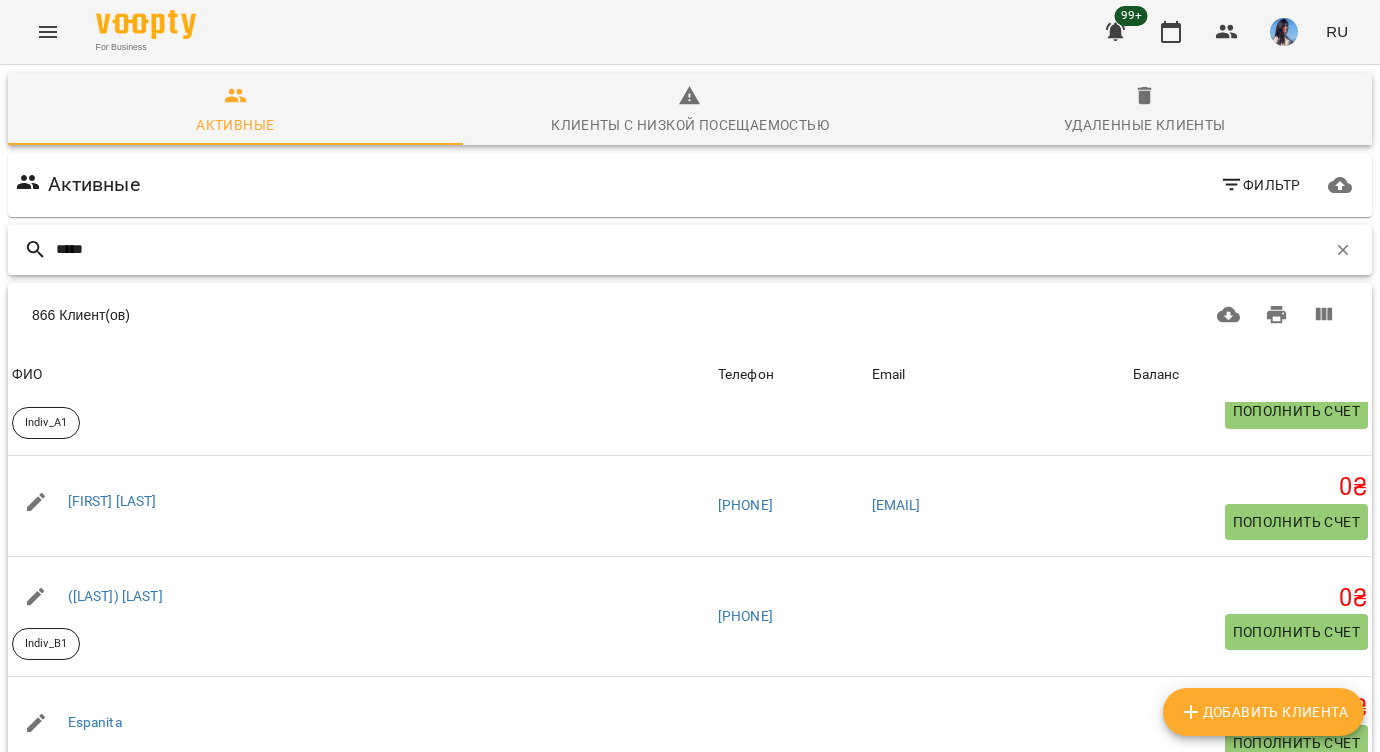 click on "*****" at bounding box center (691, 249) 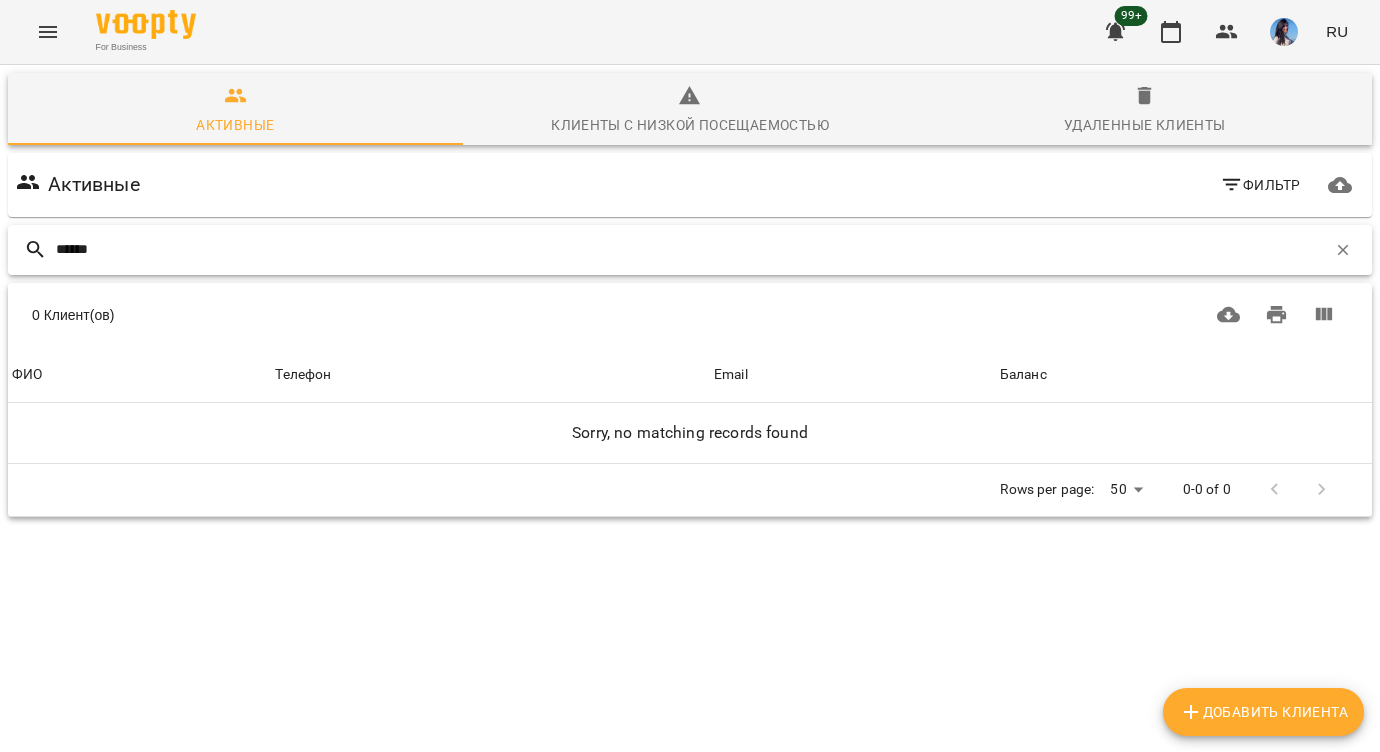 type on "******" 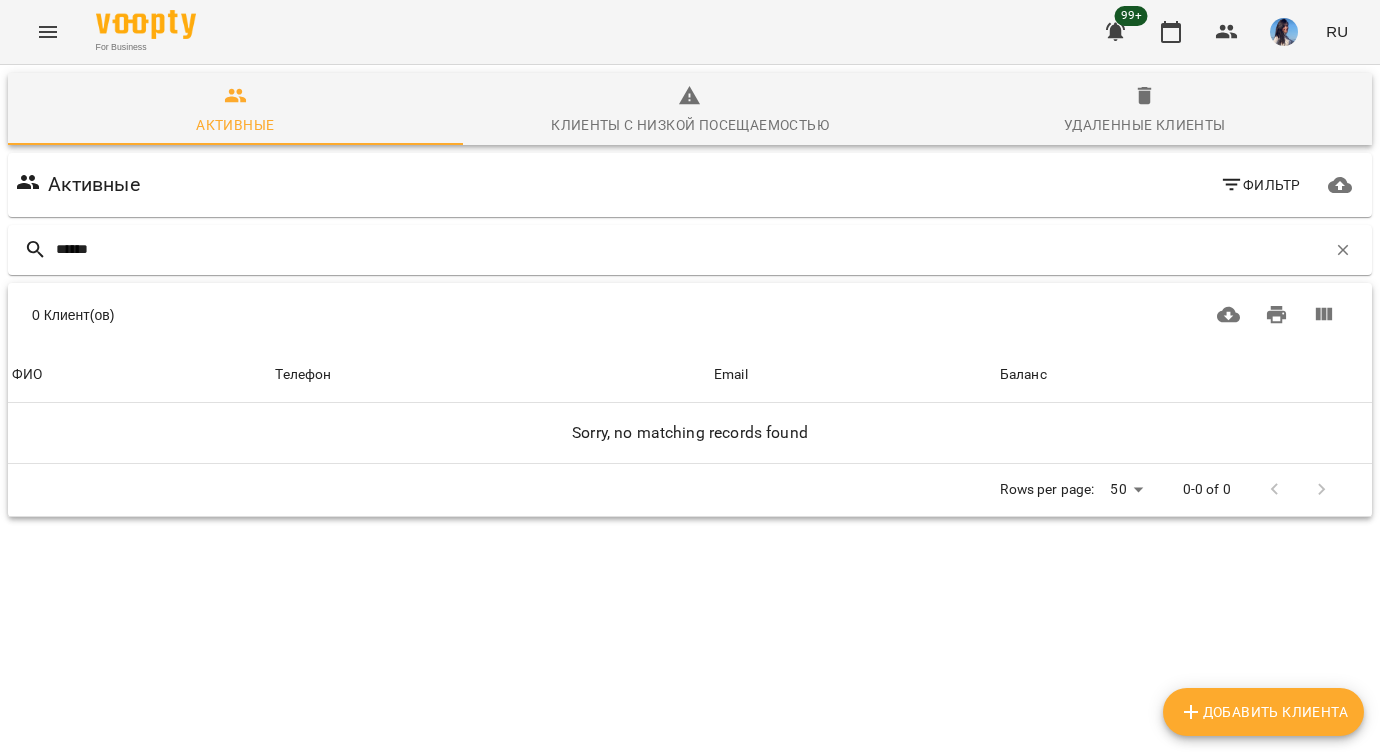 click on "Удаленные клиенты" at bounding box center (1144, 109) 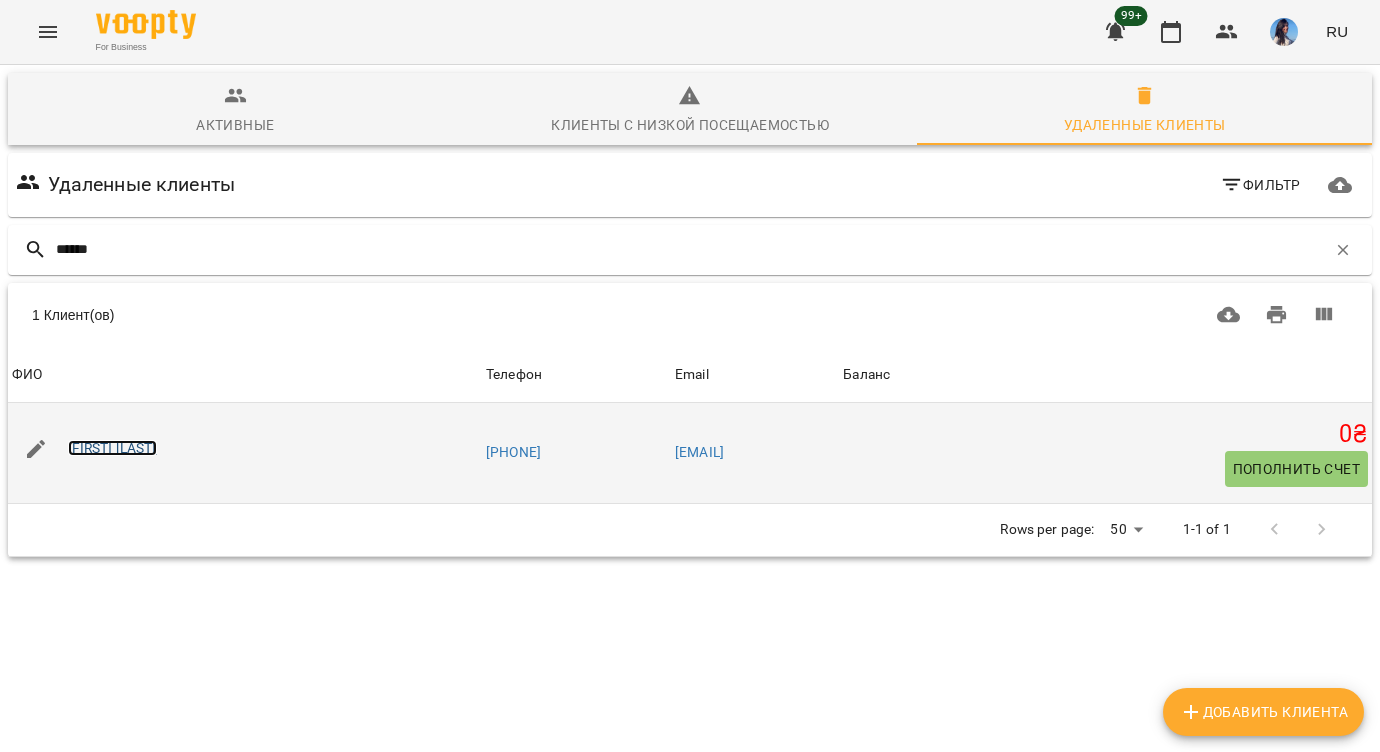 click on "[FIRST] [LAST]" at bounding box center (112, 448) 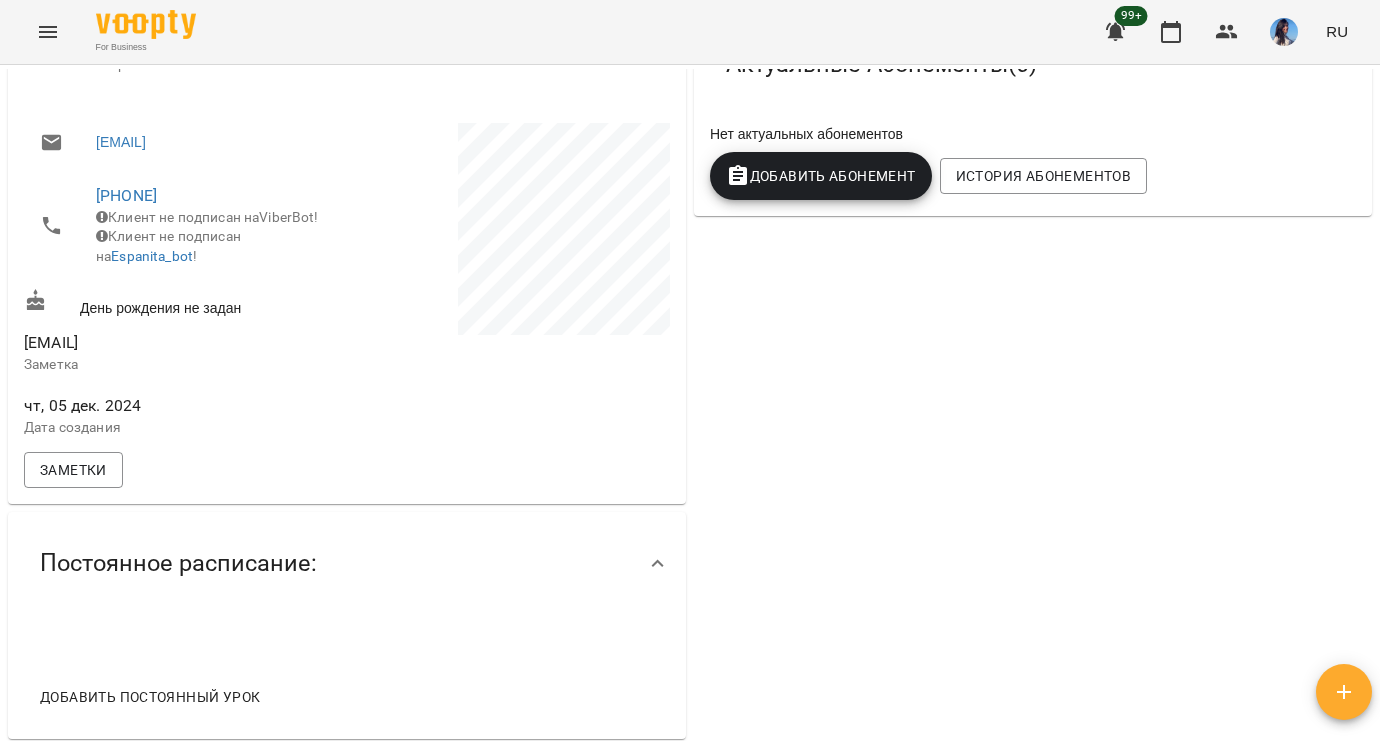 scroll, scrollTop: 0, scrollLeft: 0, axis: both 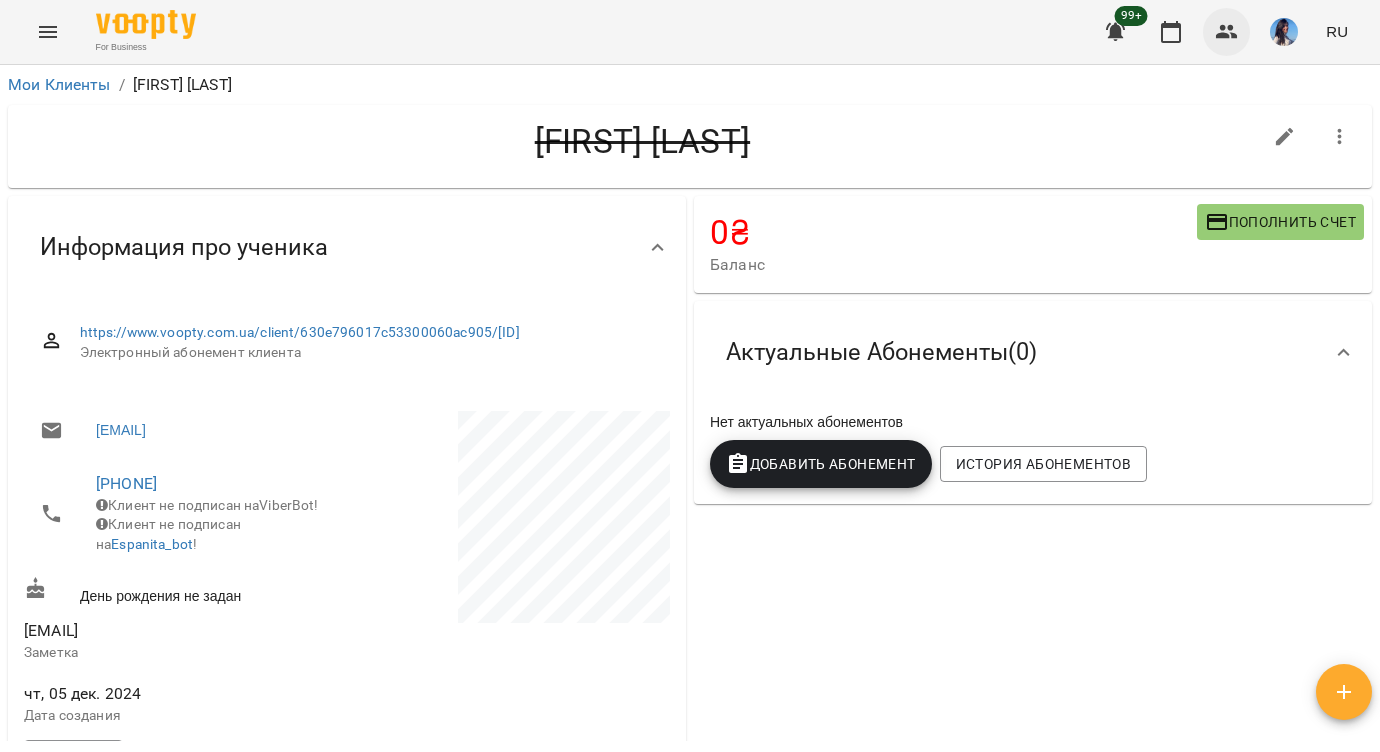 click 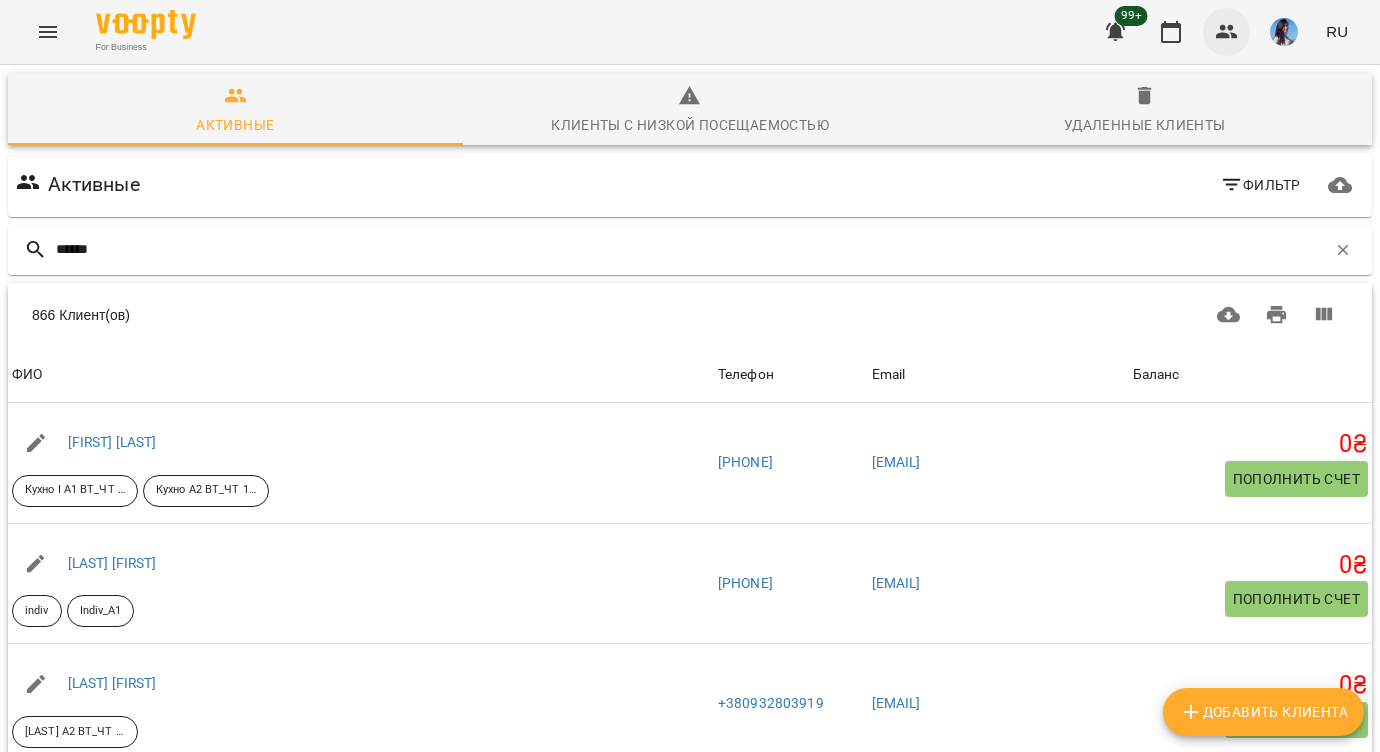type on "*******" 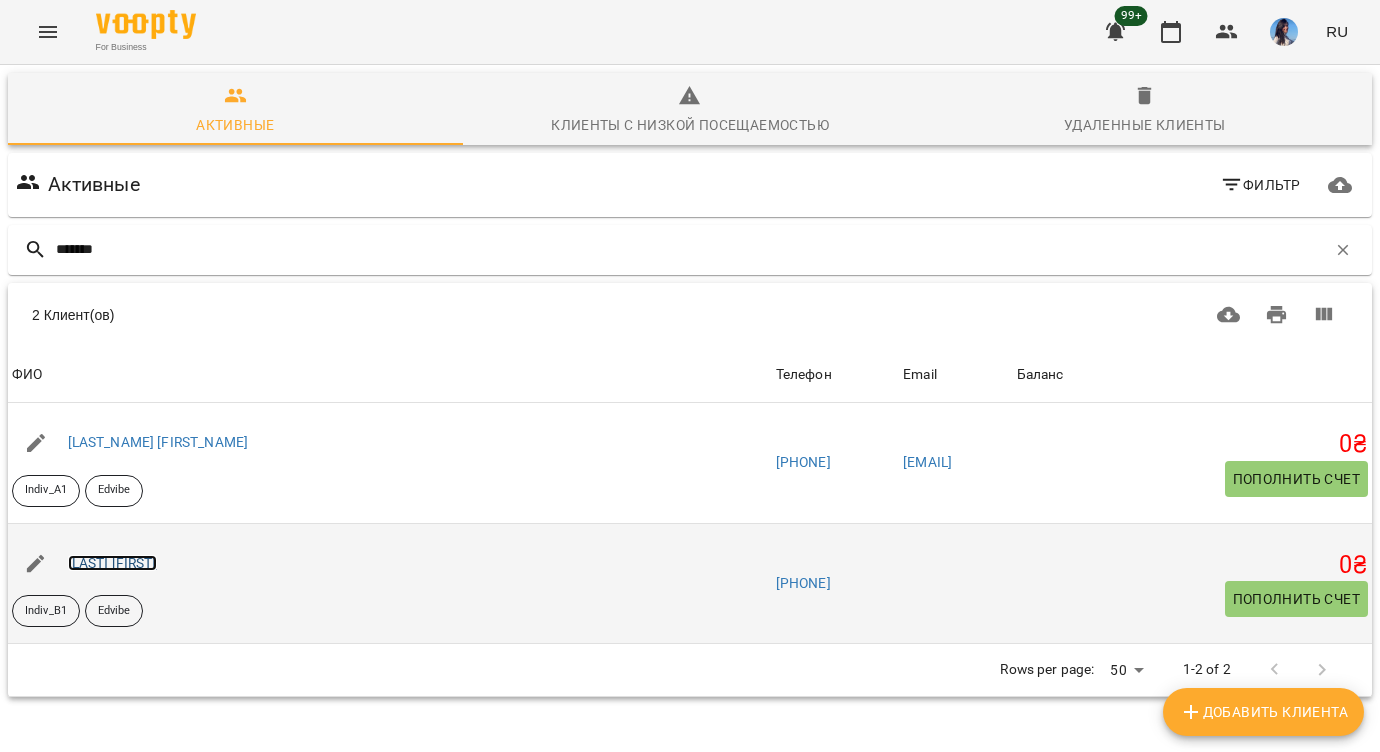 click on "[LAST] [FIRST]" at bounding box center [112, 563] 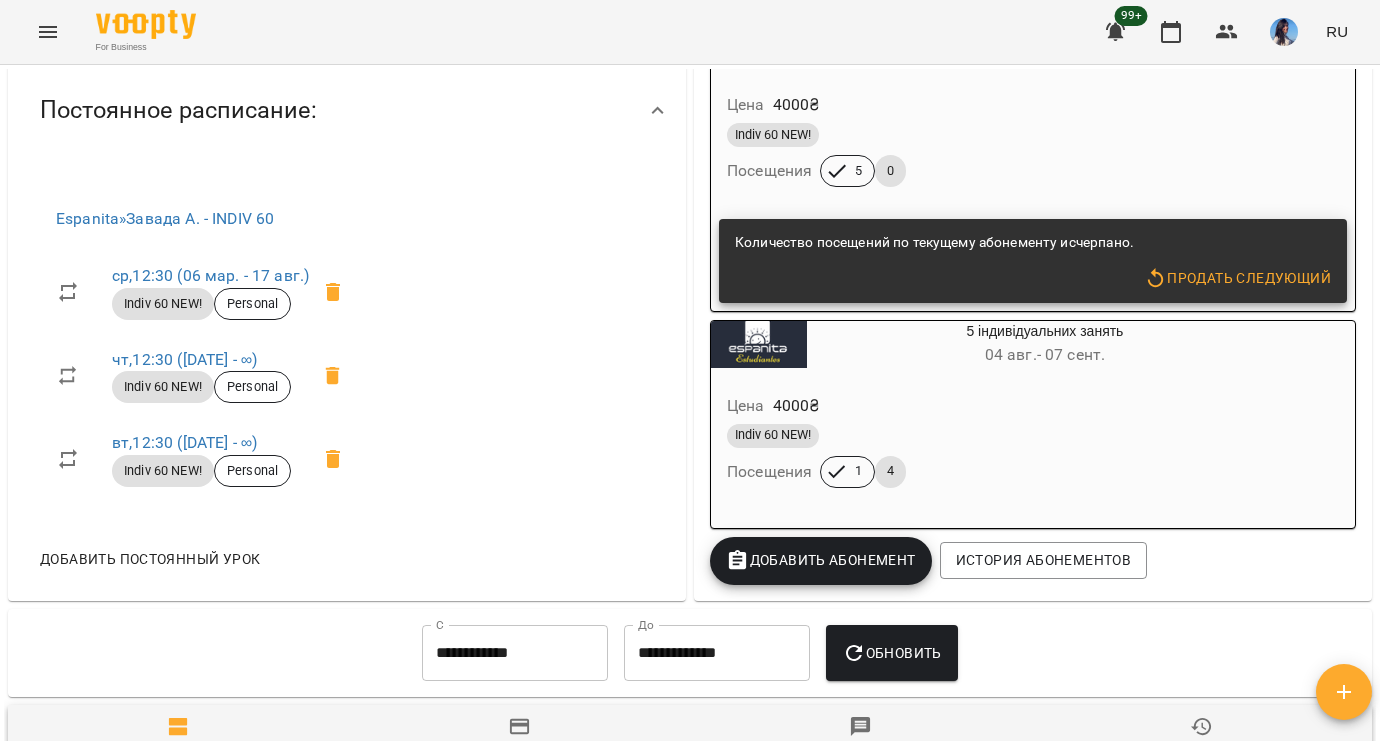 scroll, scrollTop: 0, scrollLeft: 0, axis: both 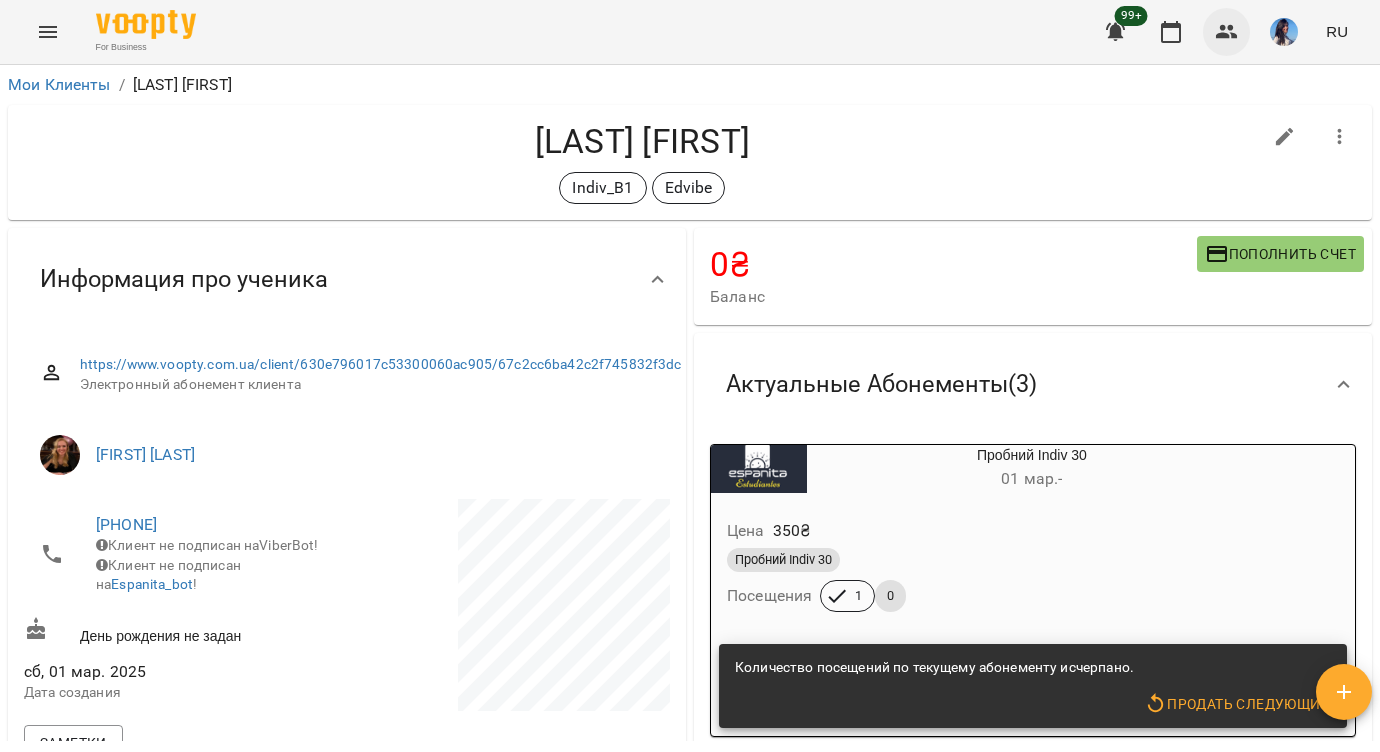 click 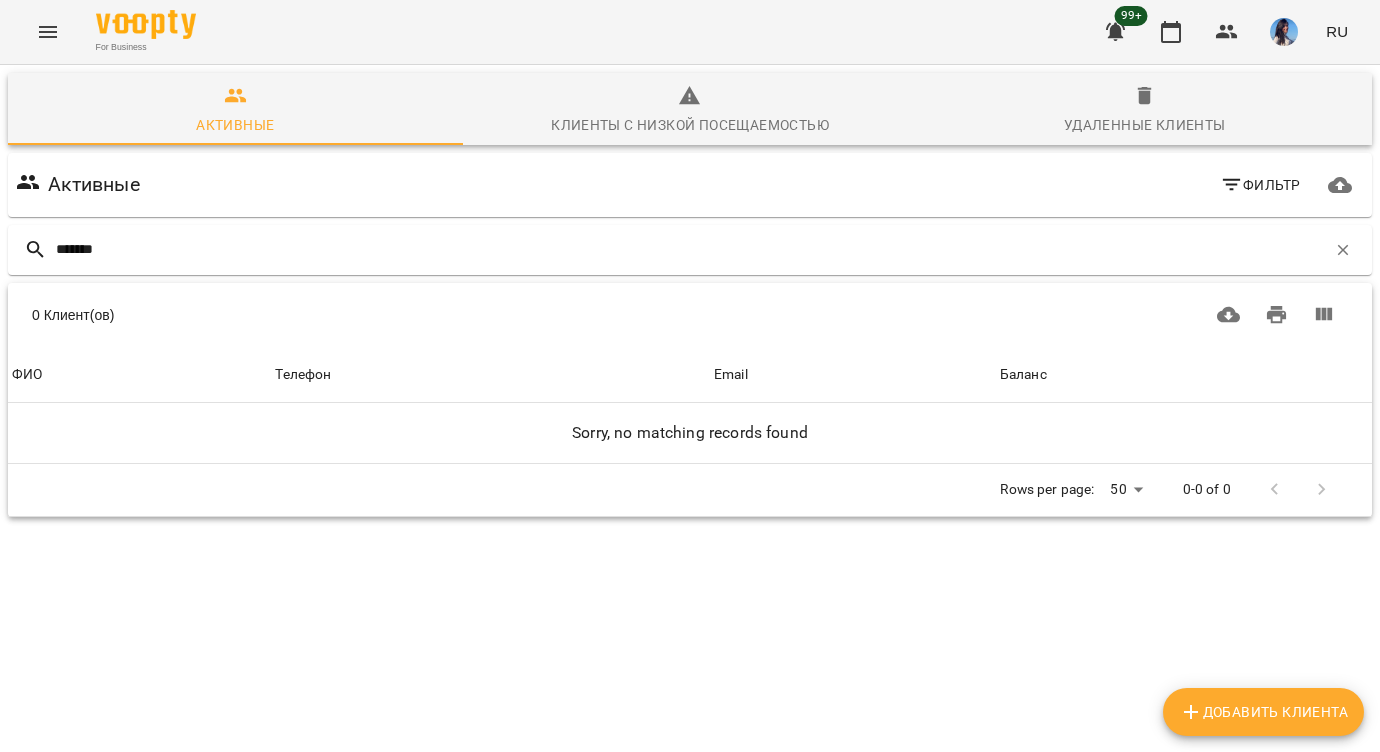click on "Удаленные клиенты" at bounding box center [1144, 111] 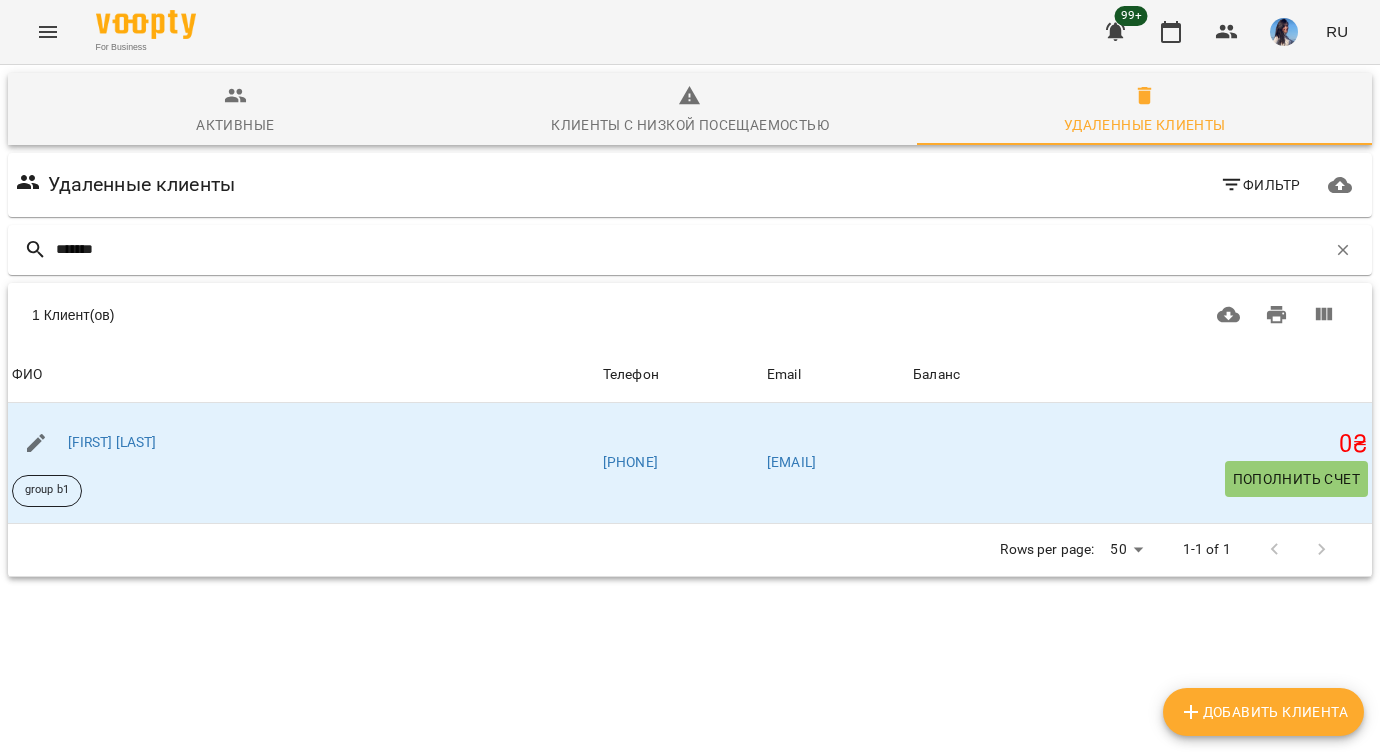 click on "Удаленные клиенты   Фильтр ******* 1   Клиент(ов) 1   Клиент(ов) ФИО Телефон Email Баланс ФИО Туркіна Світлана group b1 Телефон [PHONE] Email [EMAIL] Баланс 0 ₴ Пополнить счет Rows per page: 50 ** 1-1 of 1 Добавить клиента" at bounding box center [690, 400] 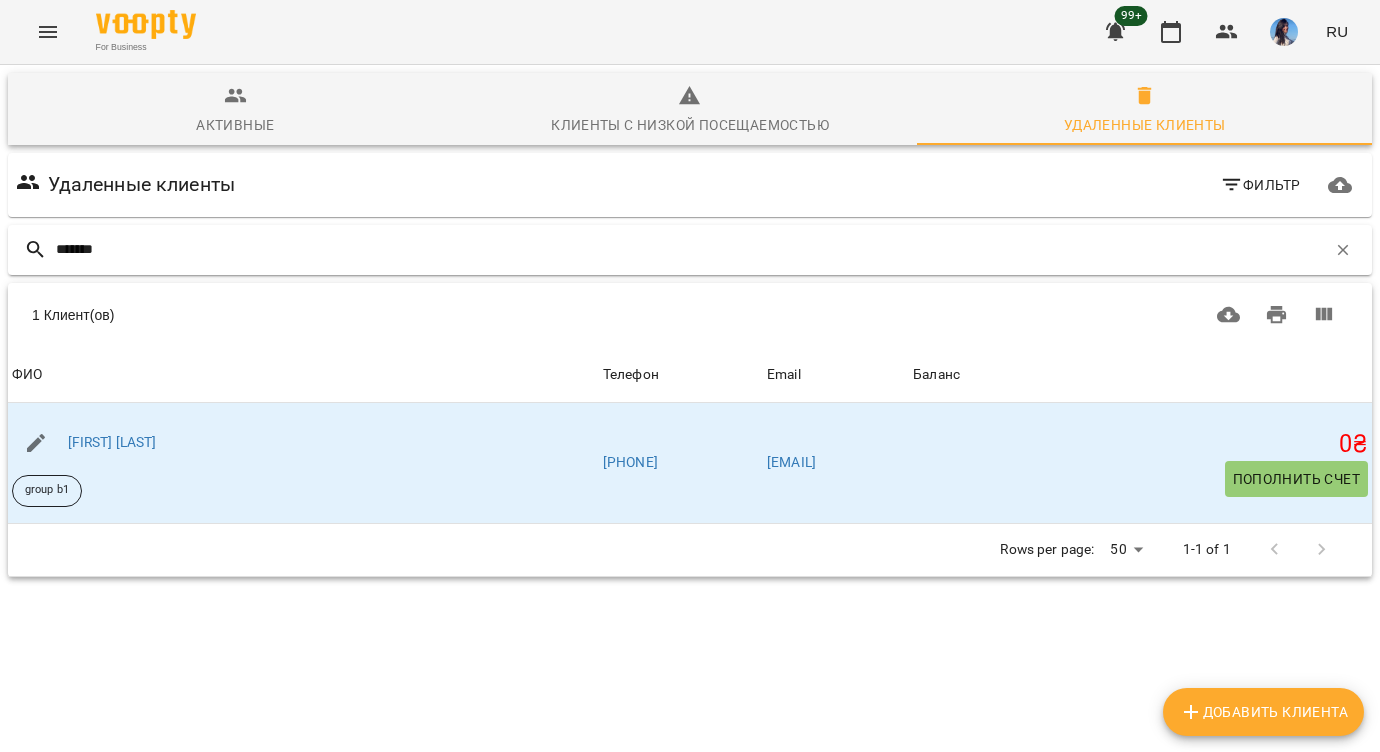 click on "*******" at bounding box center [690, 250] 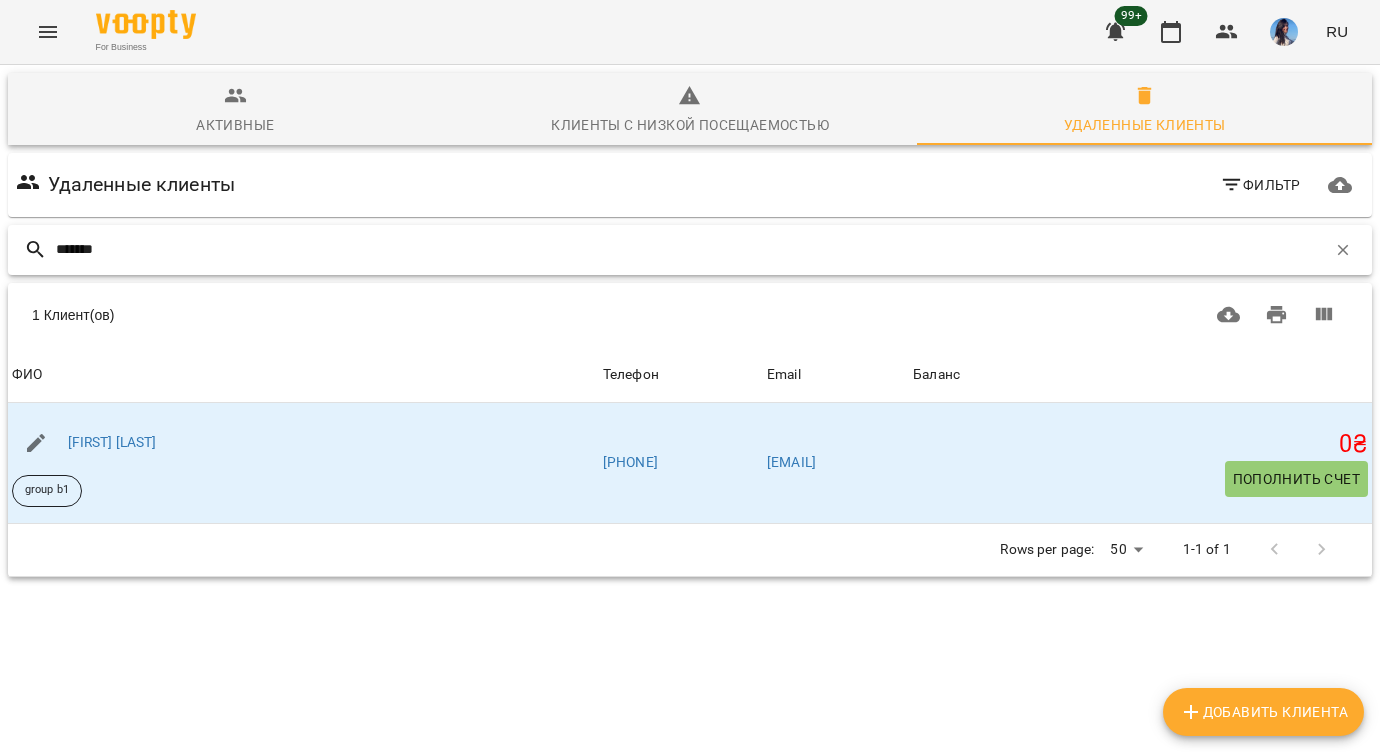 click on "*******" at bounding box center [691, 249] 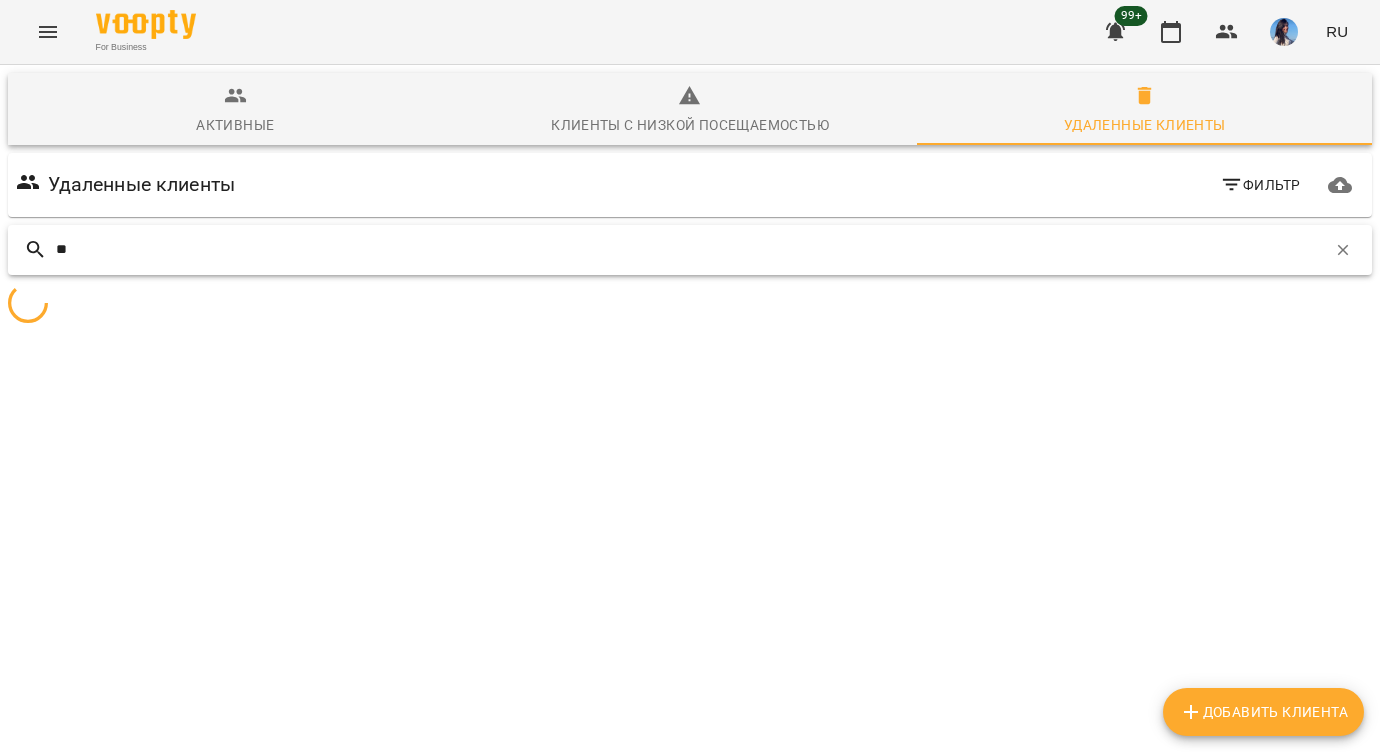 type on "*" 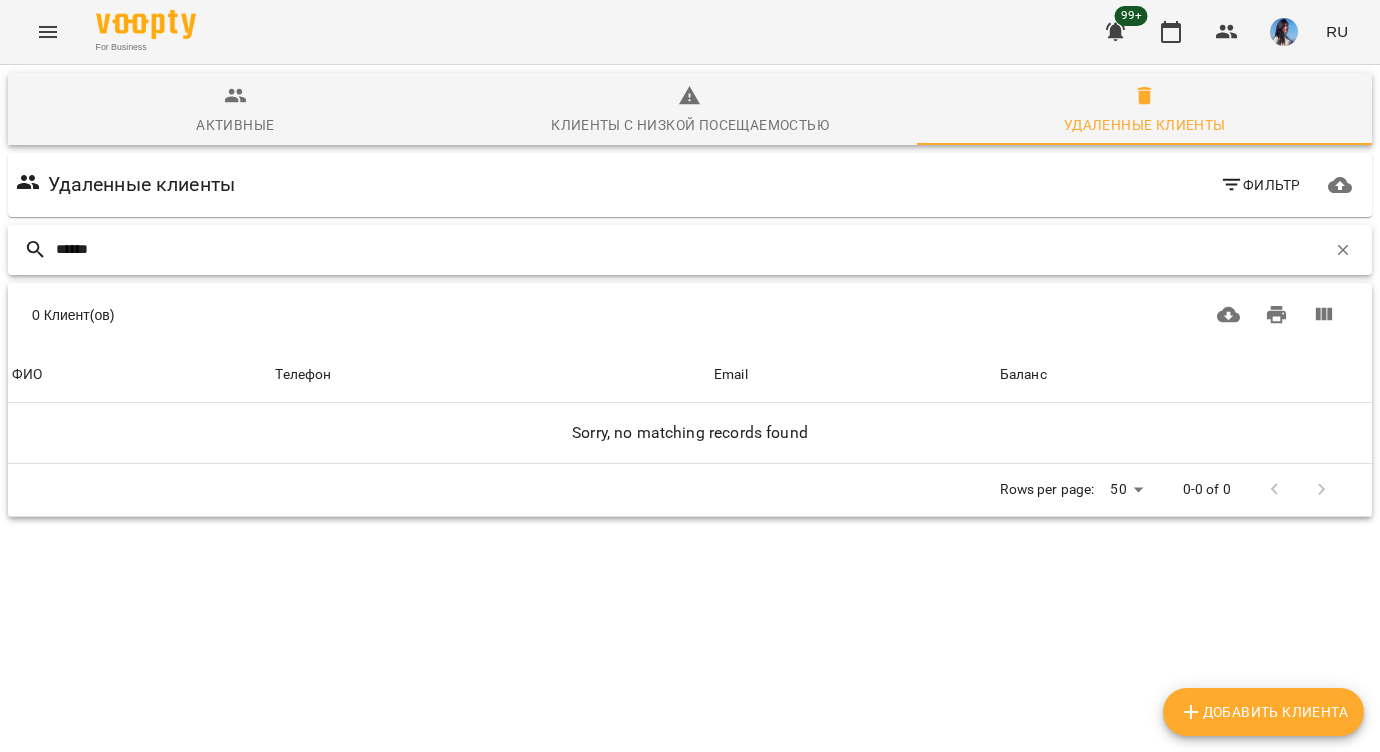 type on "******" 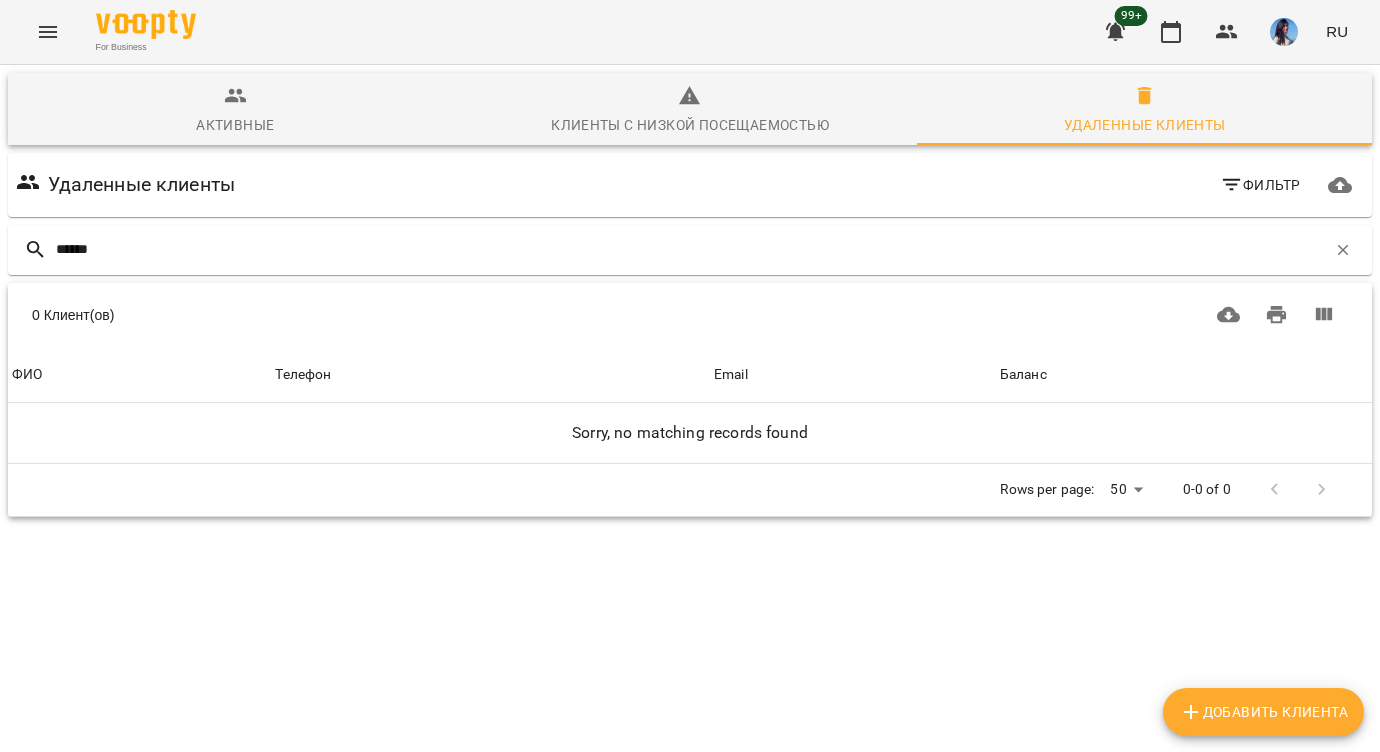 click on "Активные" at bounding box center [235, 125] 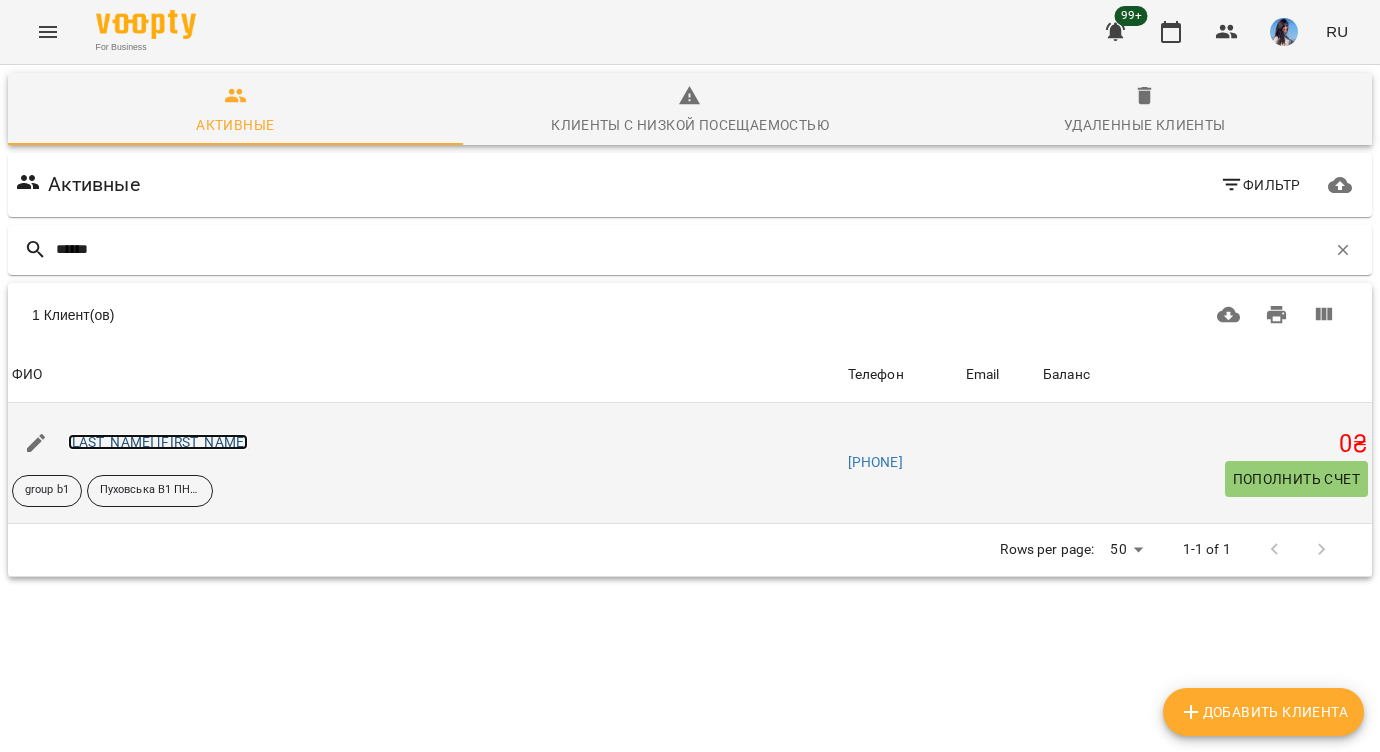 click on "[LAST_NAME] [FIRST_NAME]" at bounding box center (158, 442) 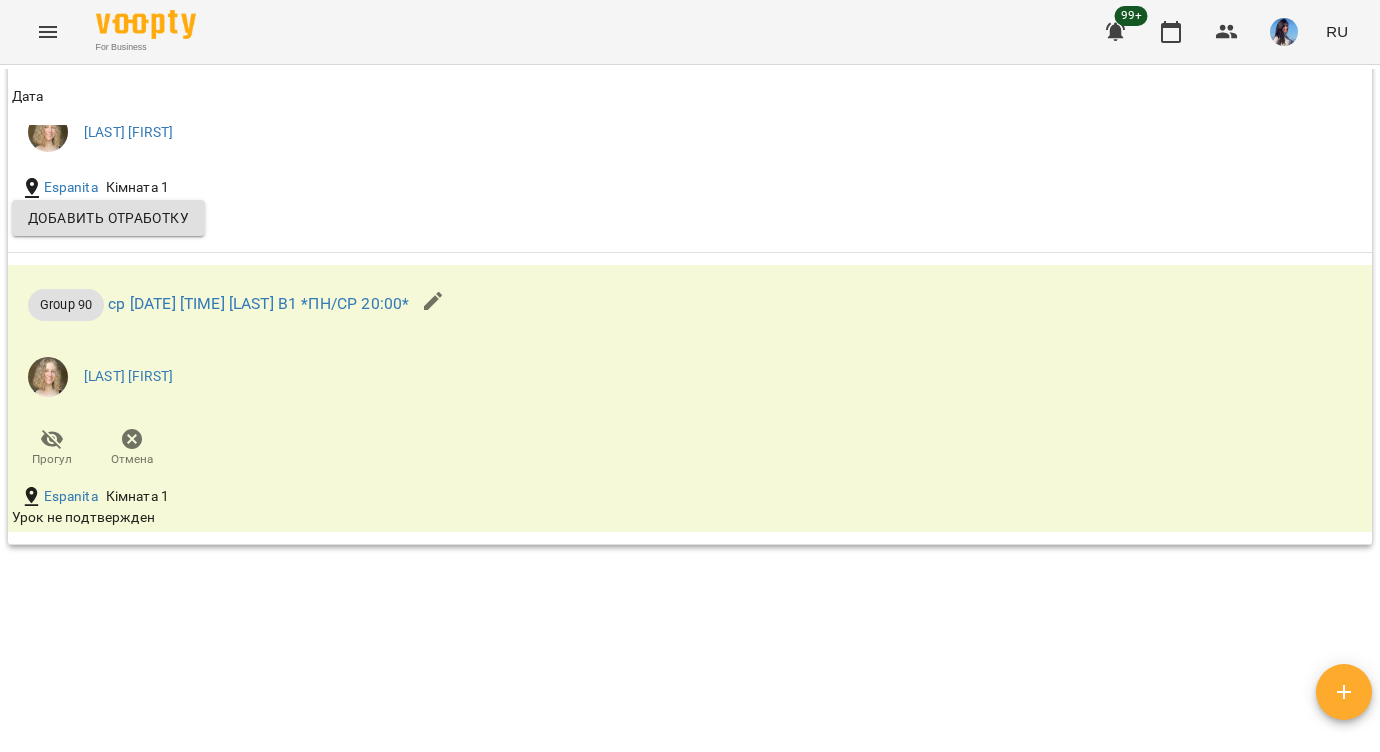 scroll, scrollTop: 2020, scrollLeft: 0, axis: vertical 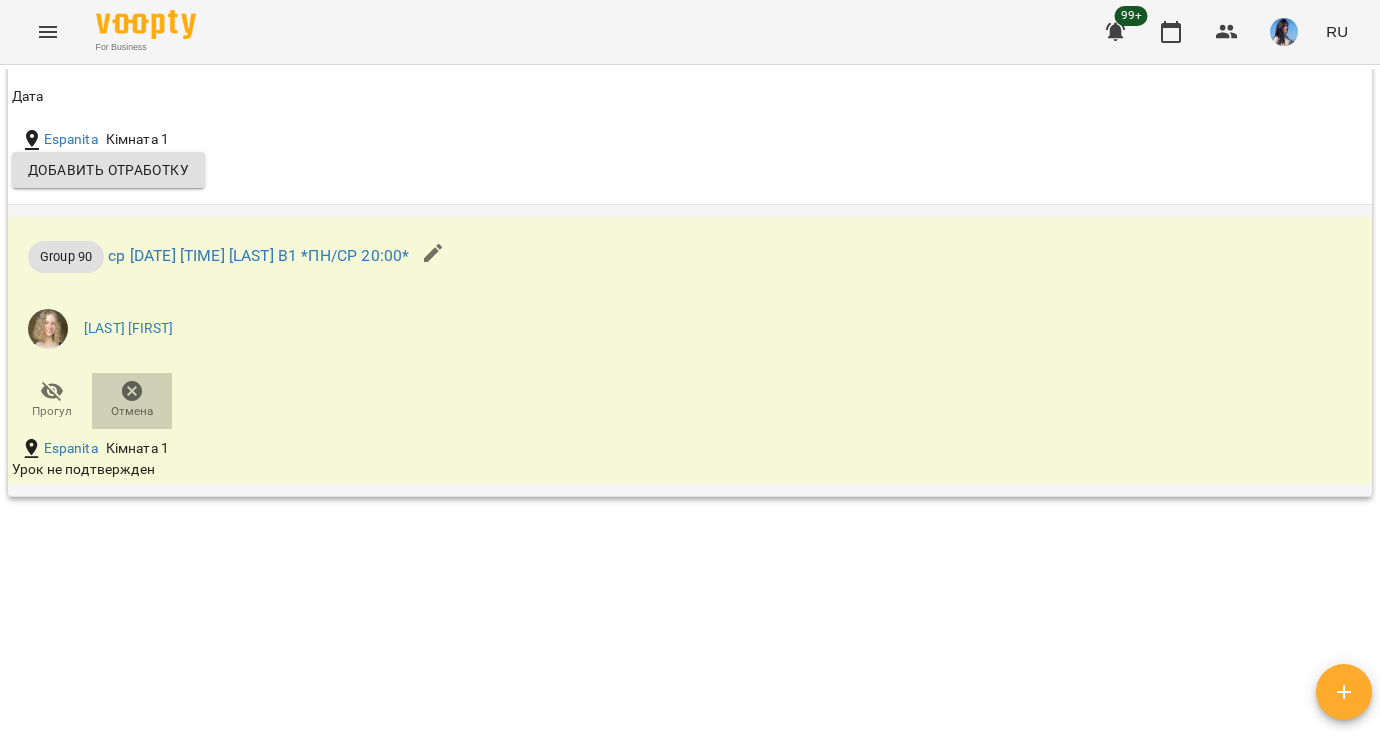 click 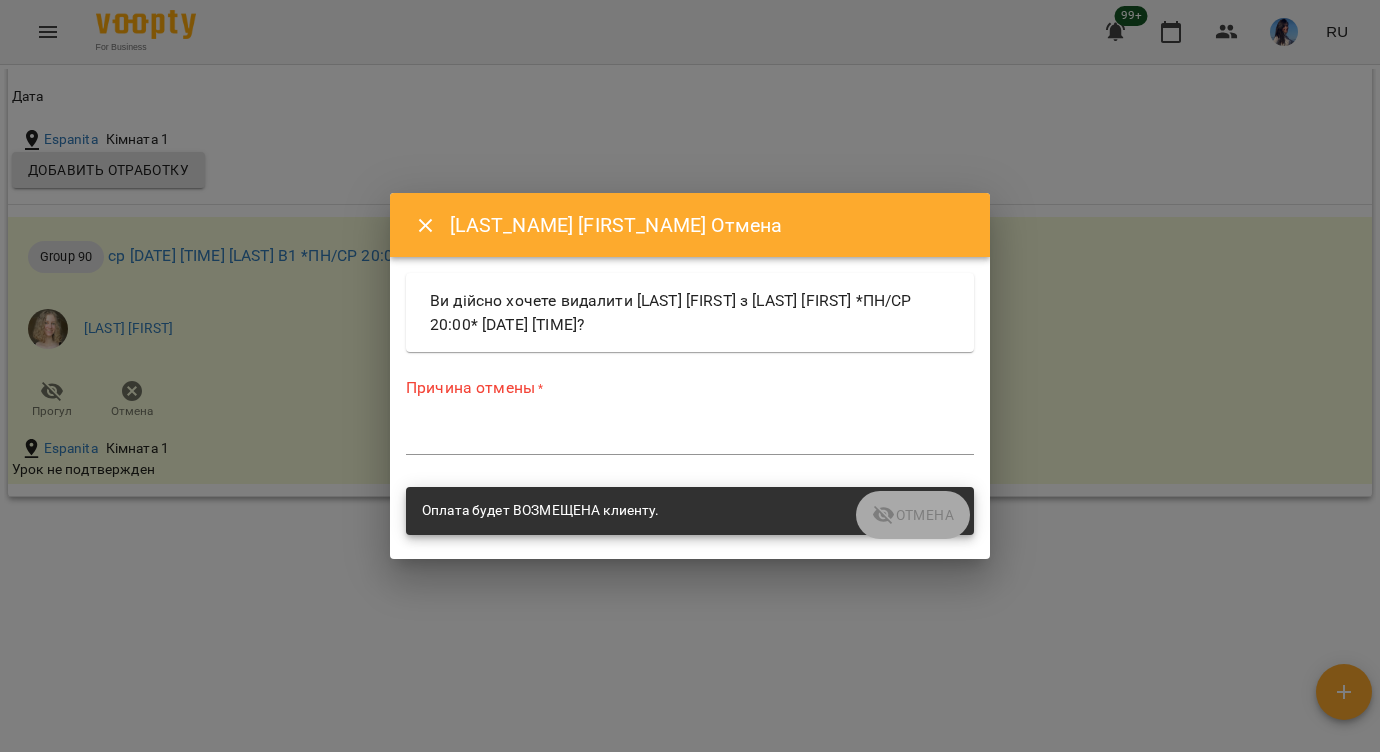 click at bounding box center [690, 438] 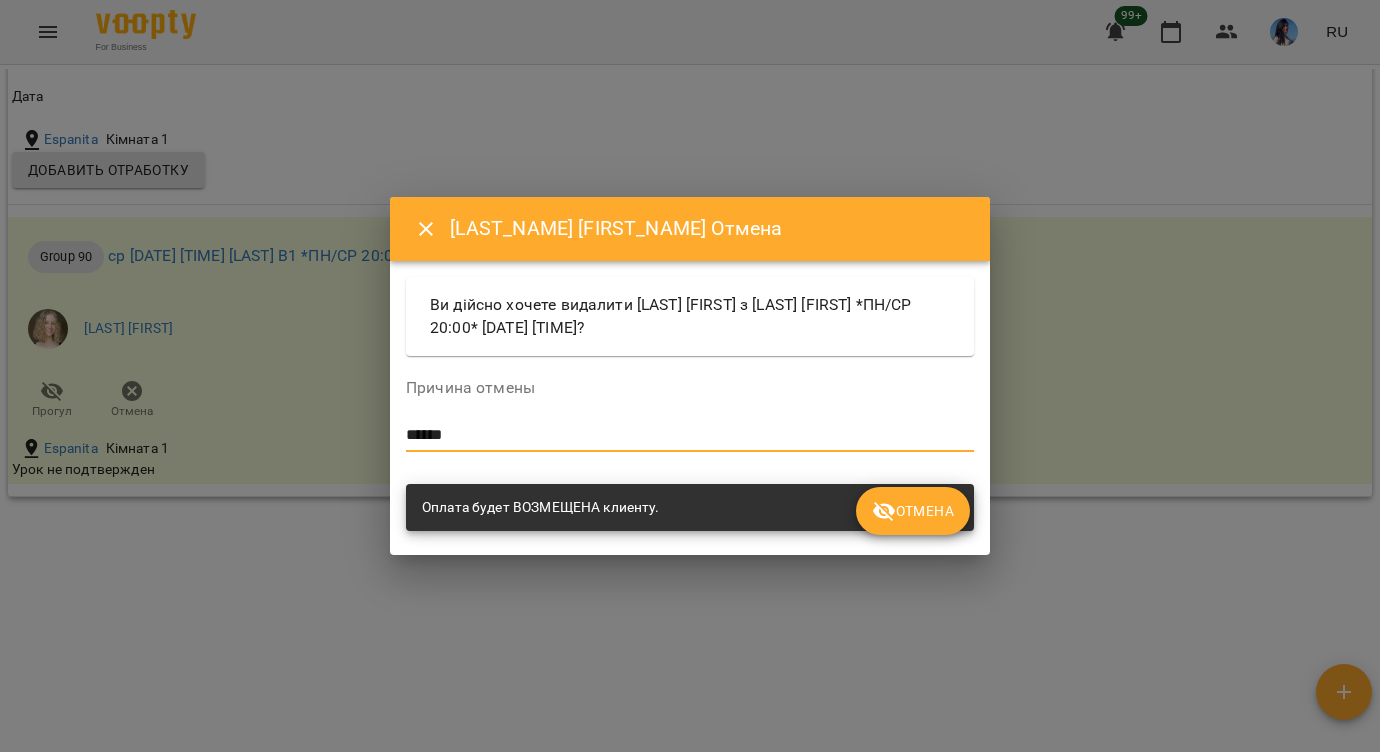 type on "******" 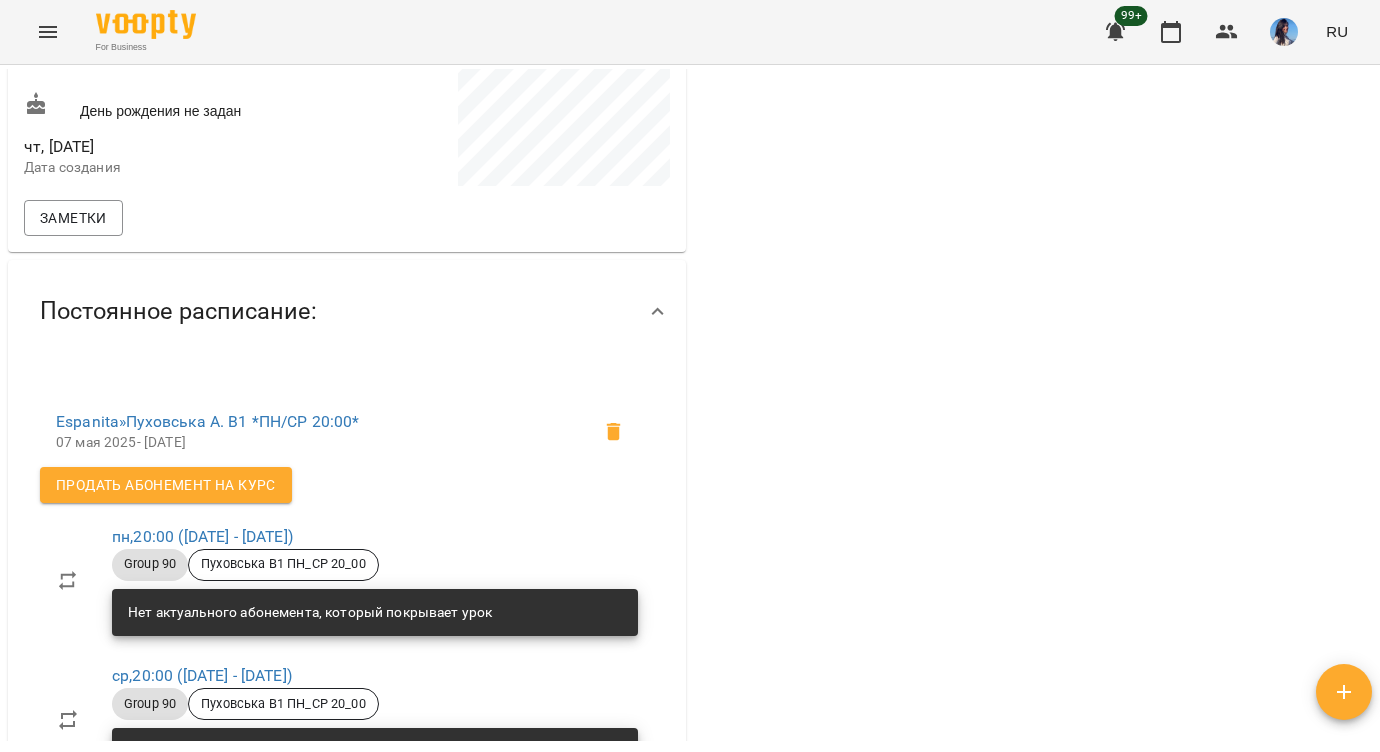 scroll, scrollTop: 0, scrollLeft: 0, axis: both 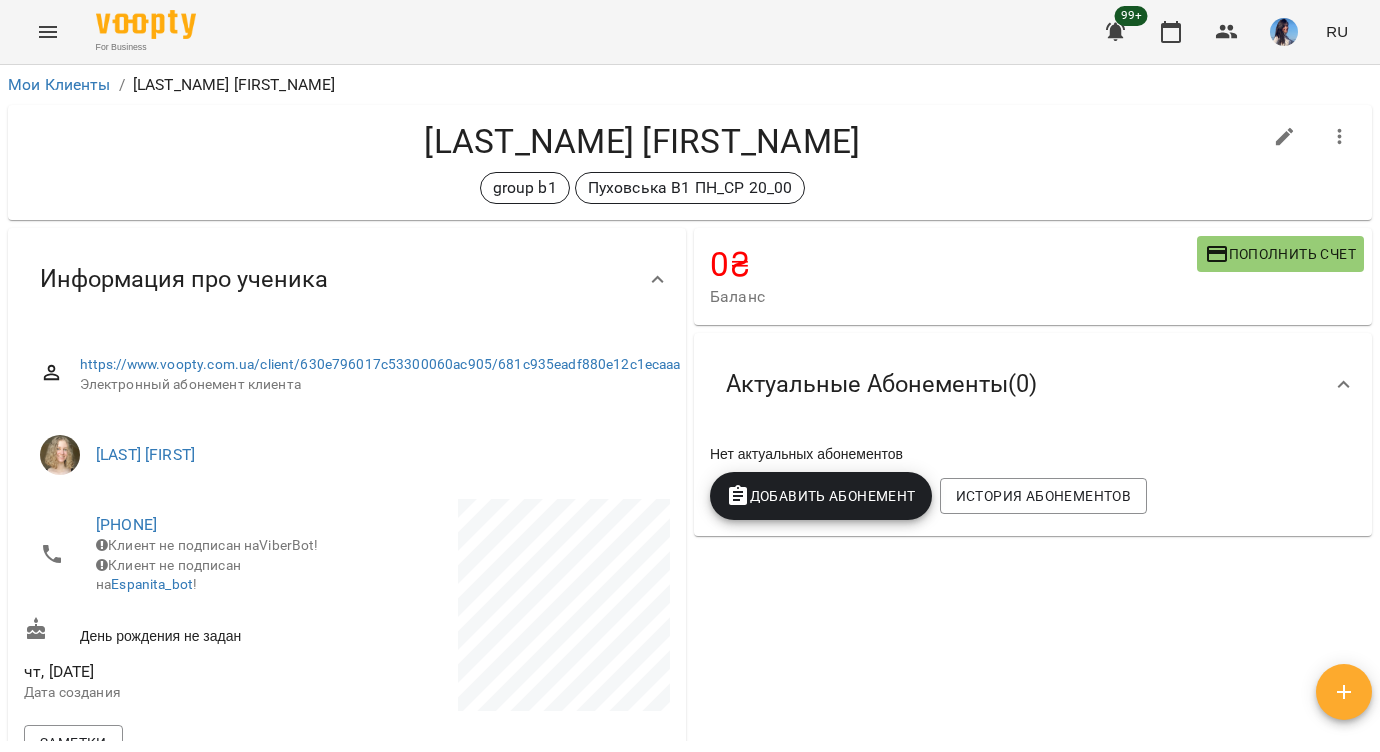 click 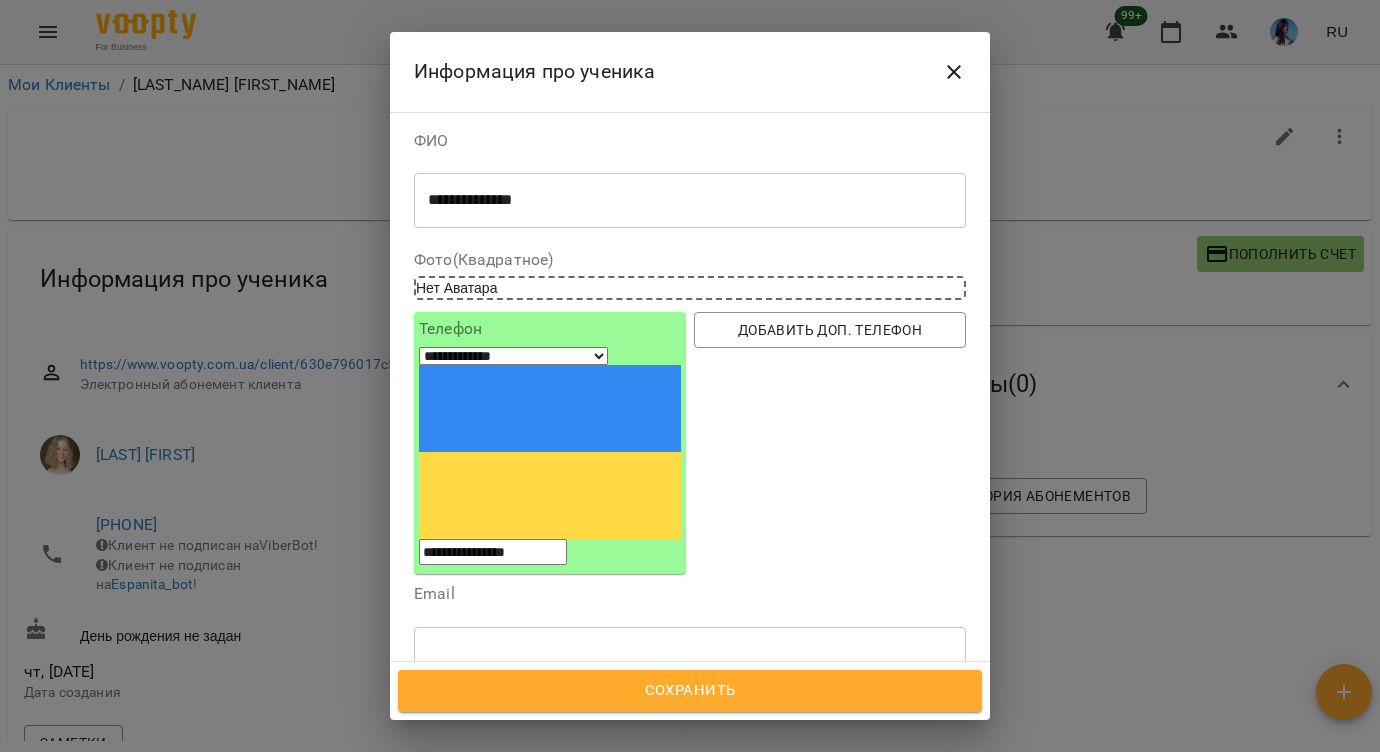 click at bounding box center [682, 748] 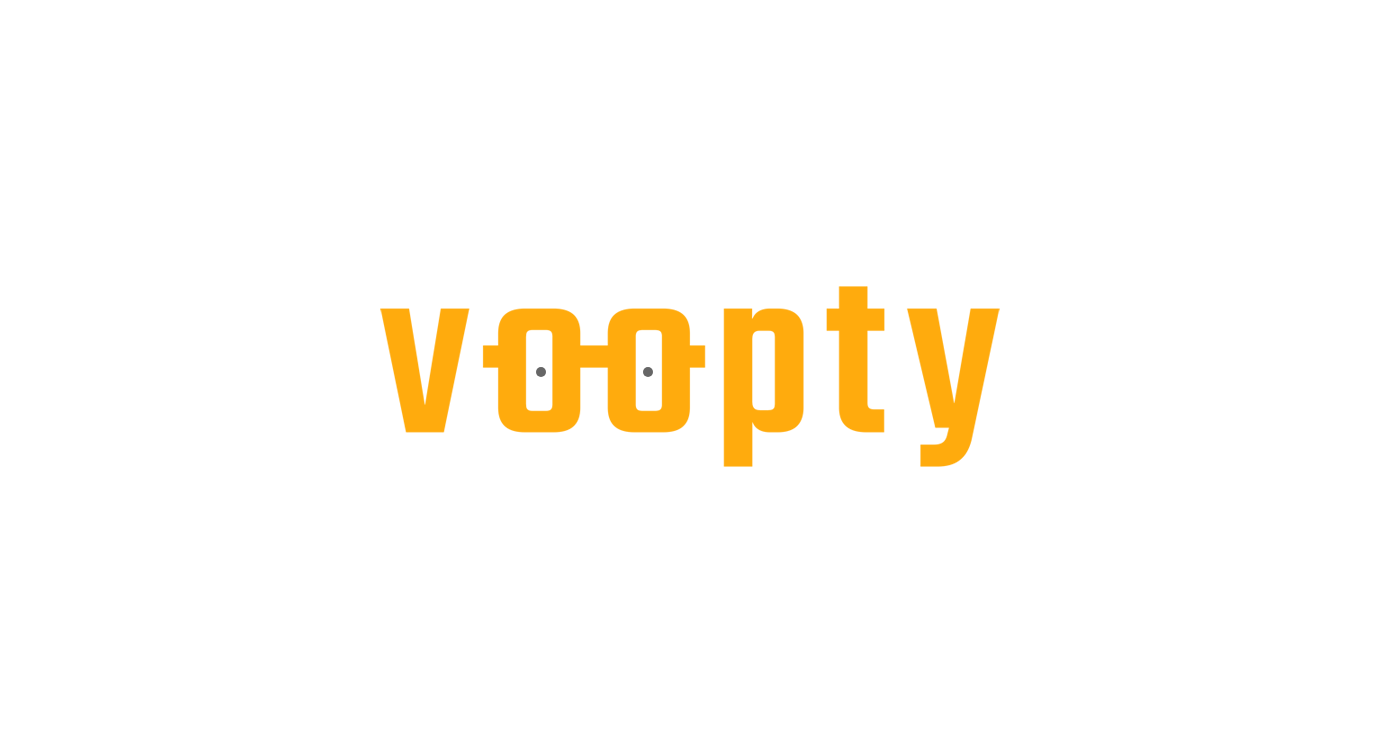 scroll, scrollTop: 0, scrollLeft: 0, axis: both 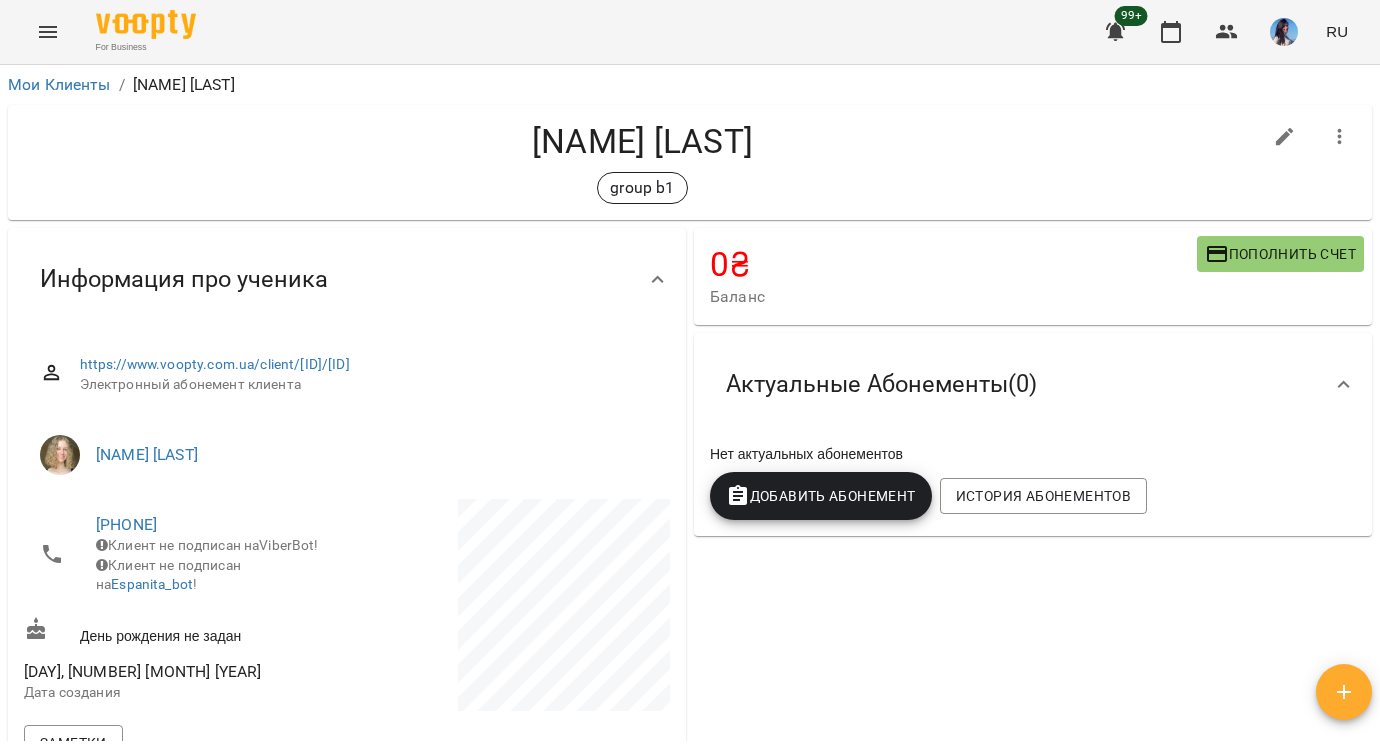 click 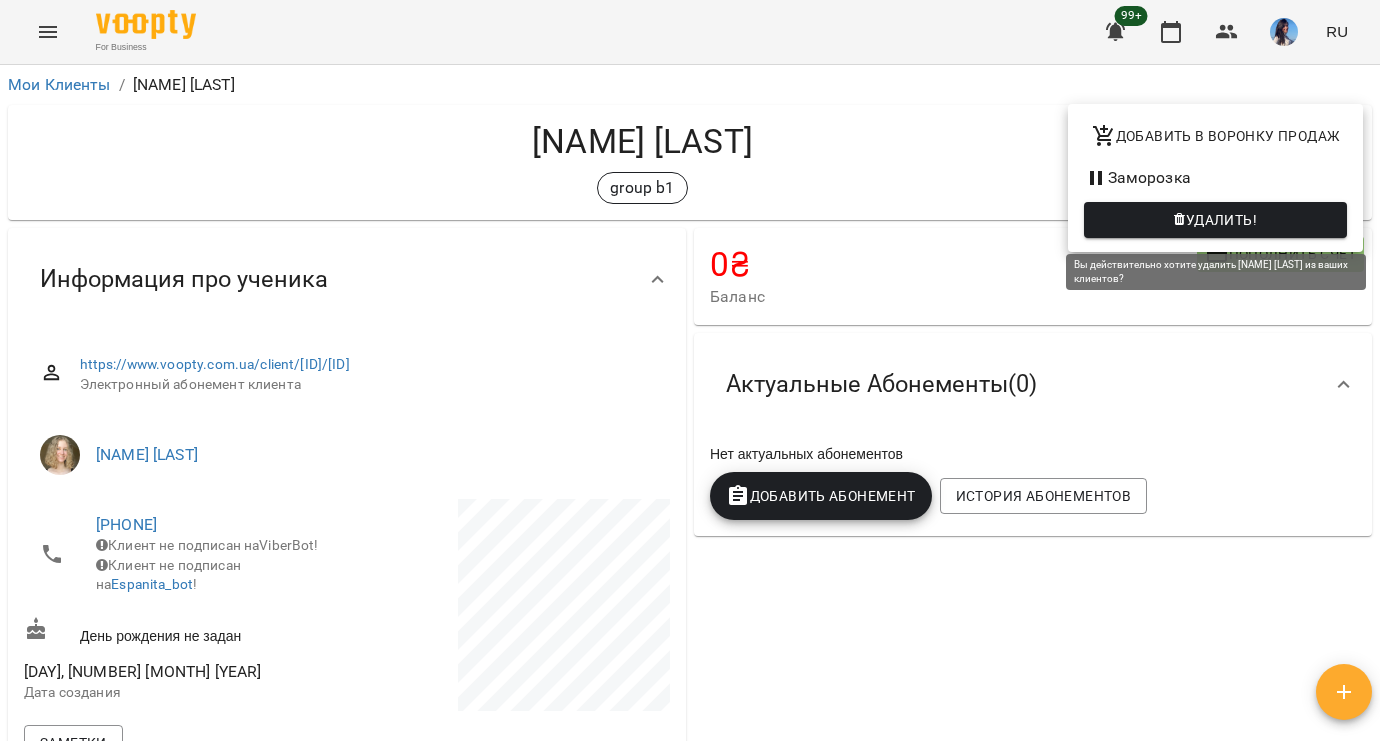 click on "Удалить!" at bounding box center (1215, 220) 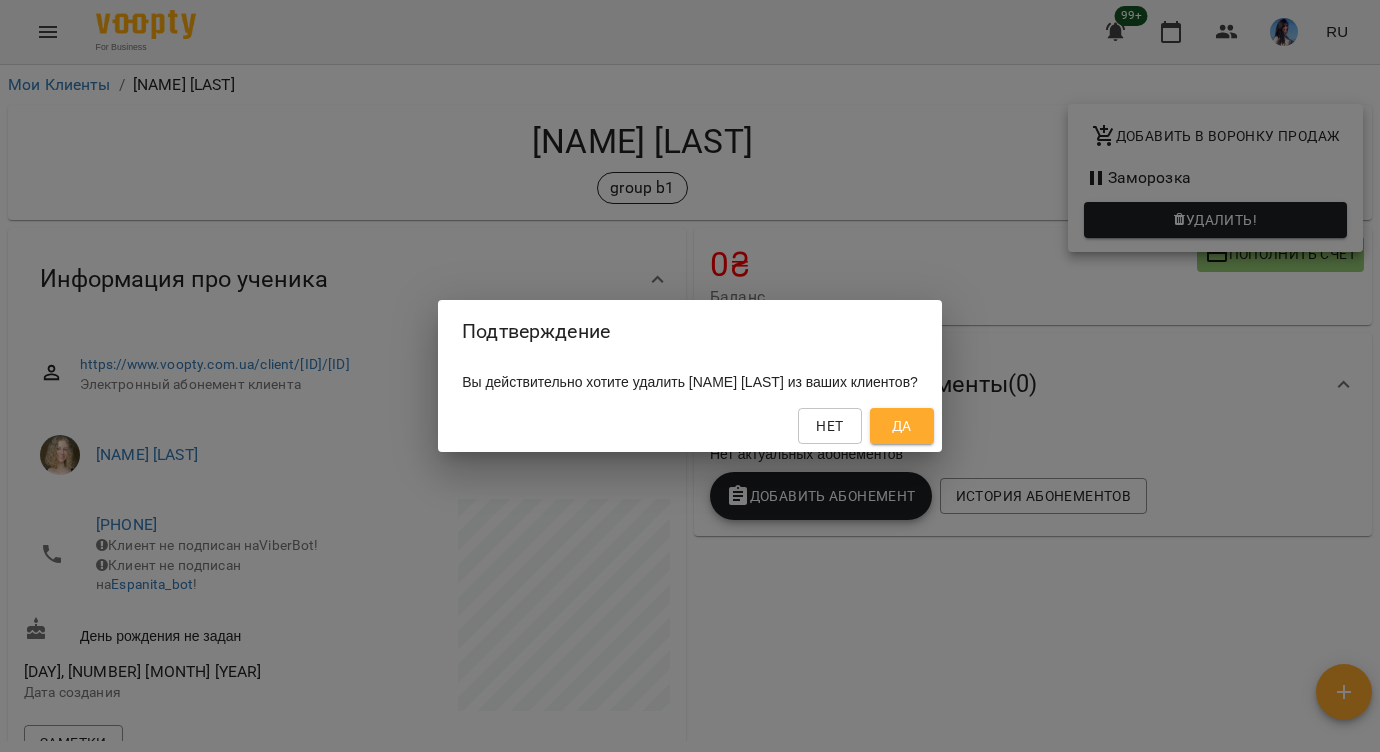 click on "Да" at bounding box center [902, 426] 